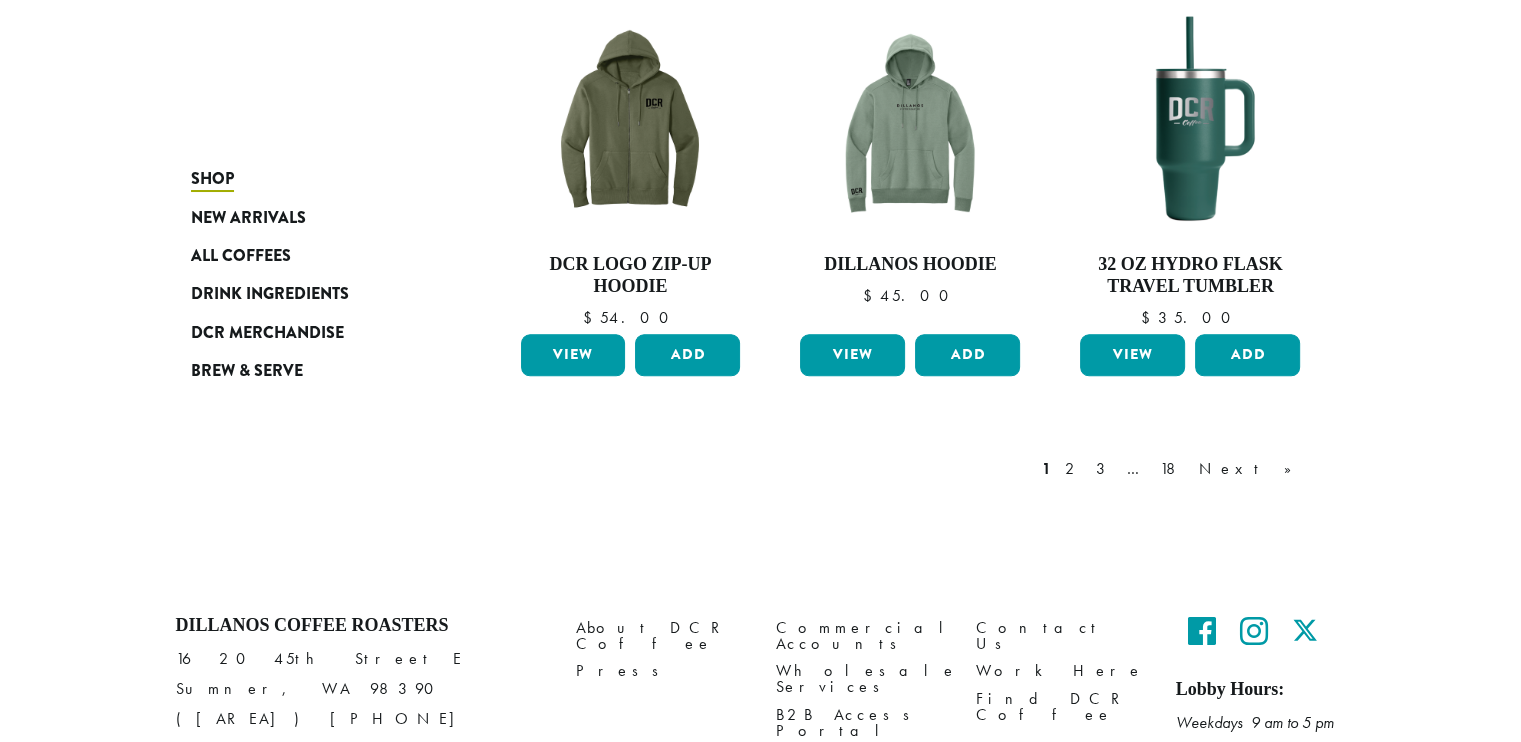 scroll, scrollTop: 1661, scrollLeft: 0, axis: vertical 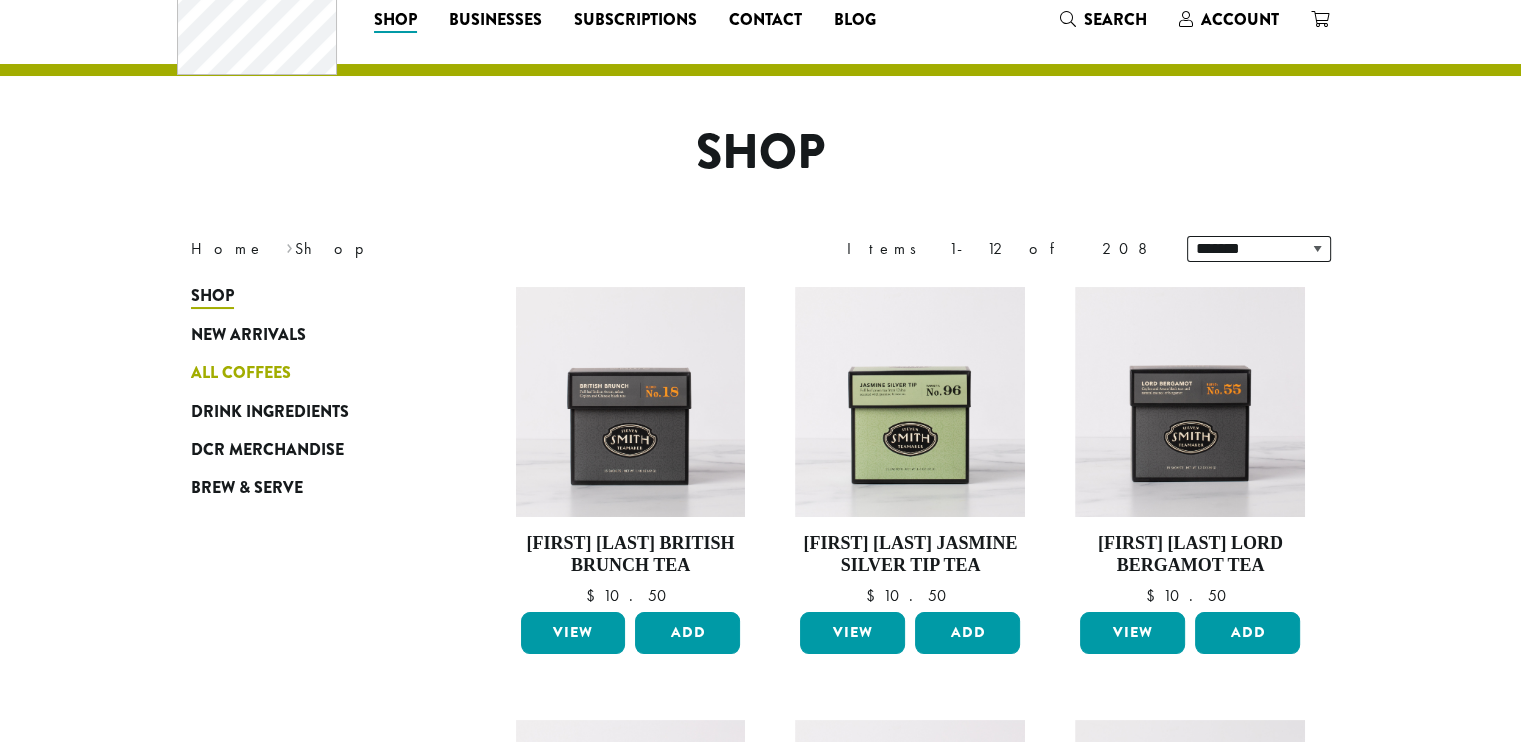 click on "All Coffees" at bounding box center [241, 373] 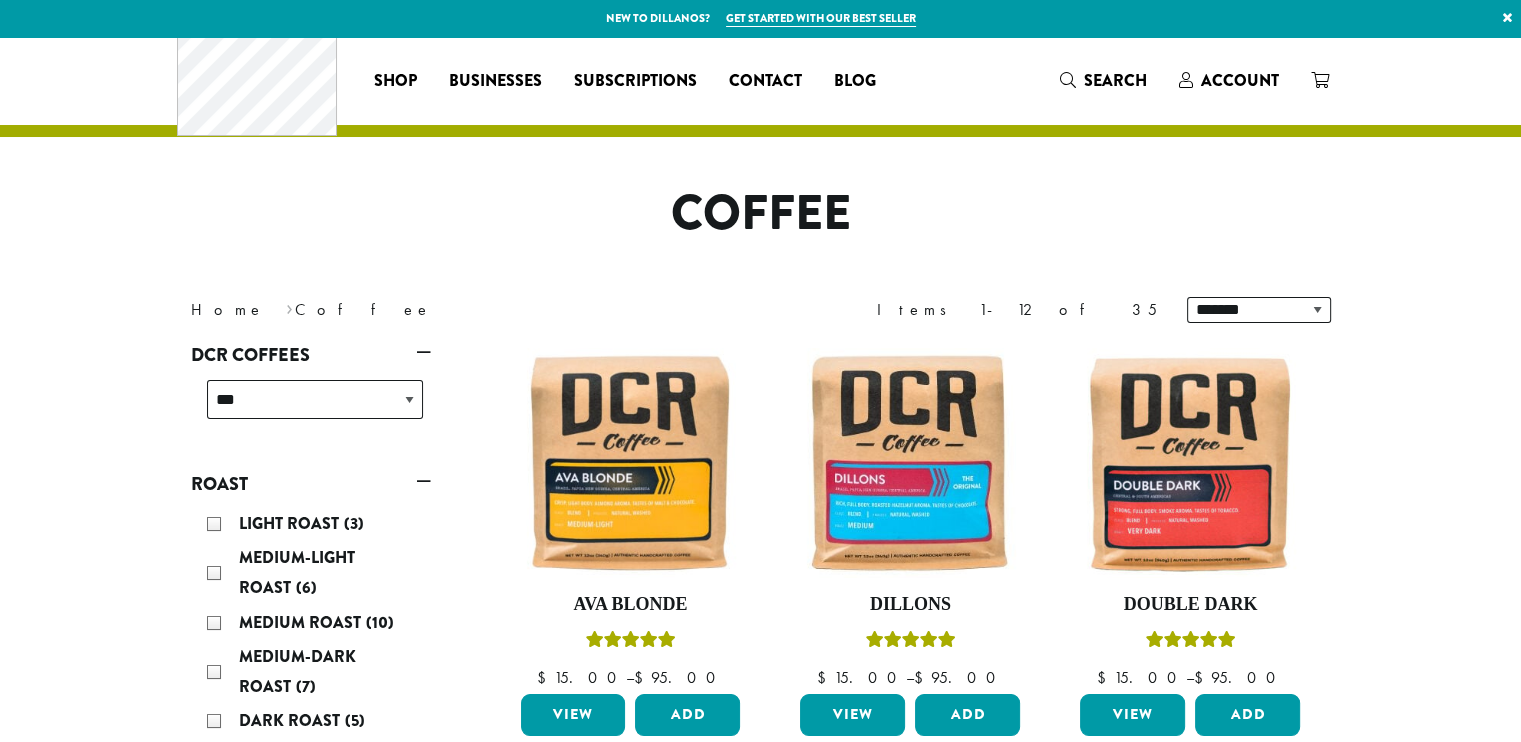 scroll, scrollTop: 200, scrollLeft: 0, axis: vertical 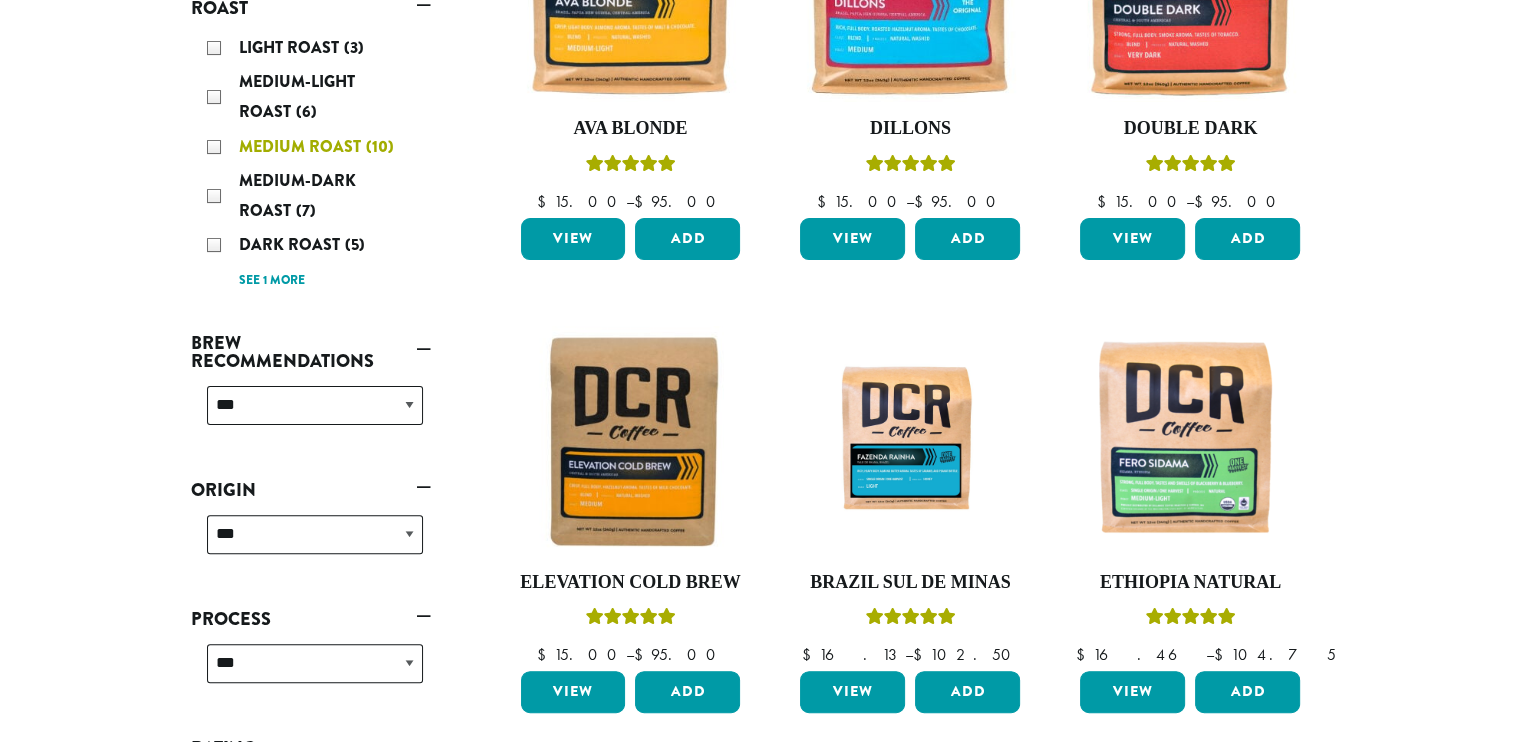 click on "Medium Roast (10)" at bounding box center [315, 147] 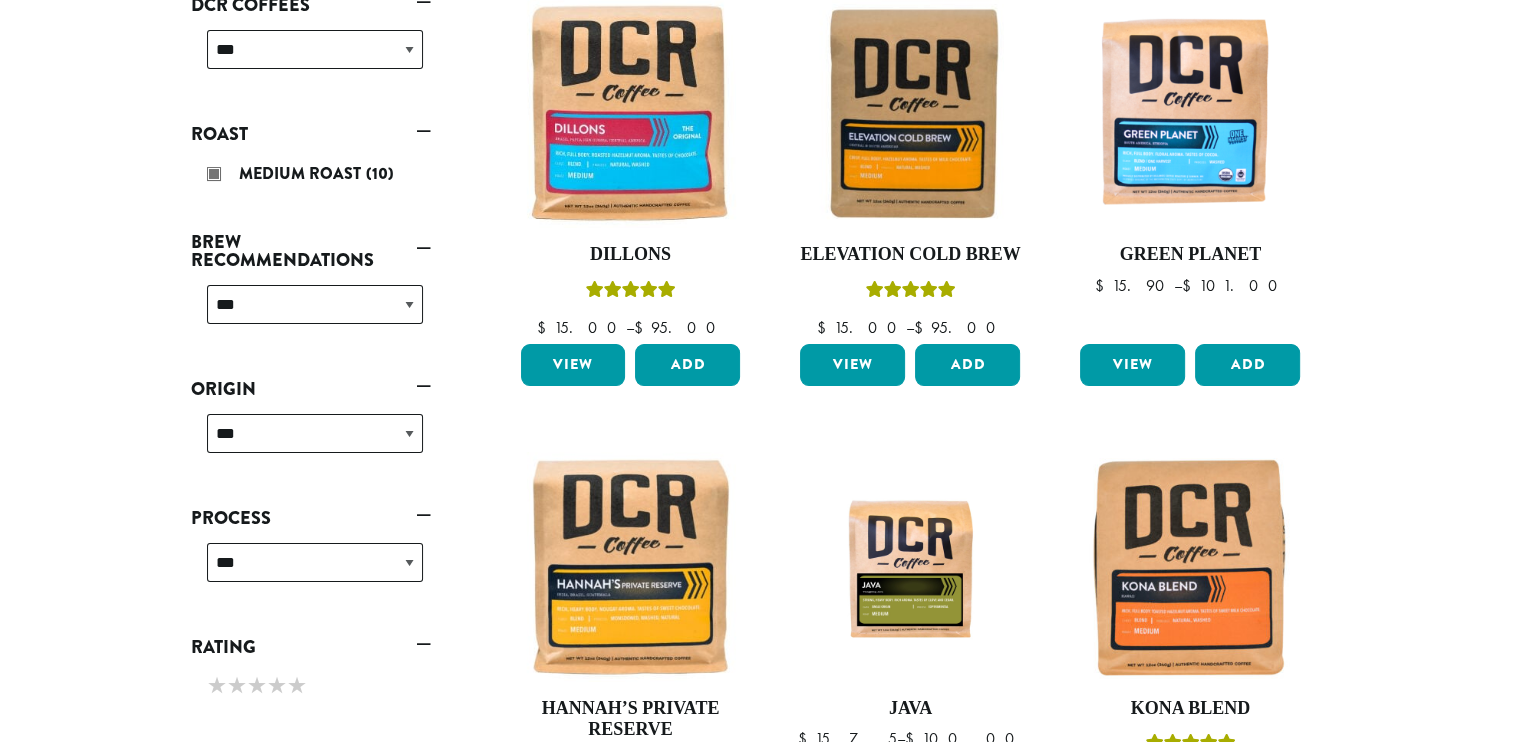 scroll, scrollTop: 363, scrollLeft: 0, axis: vertical 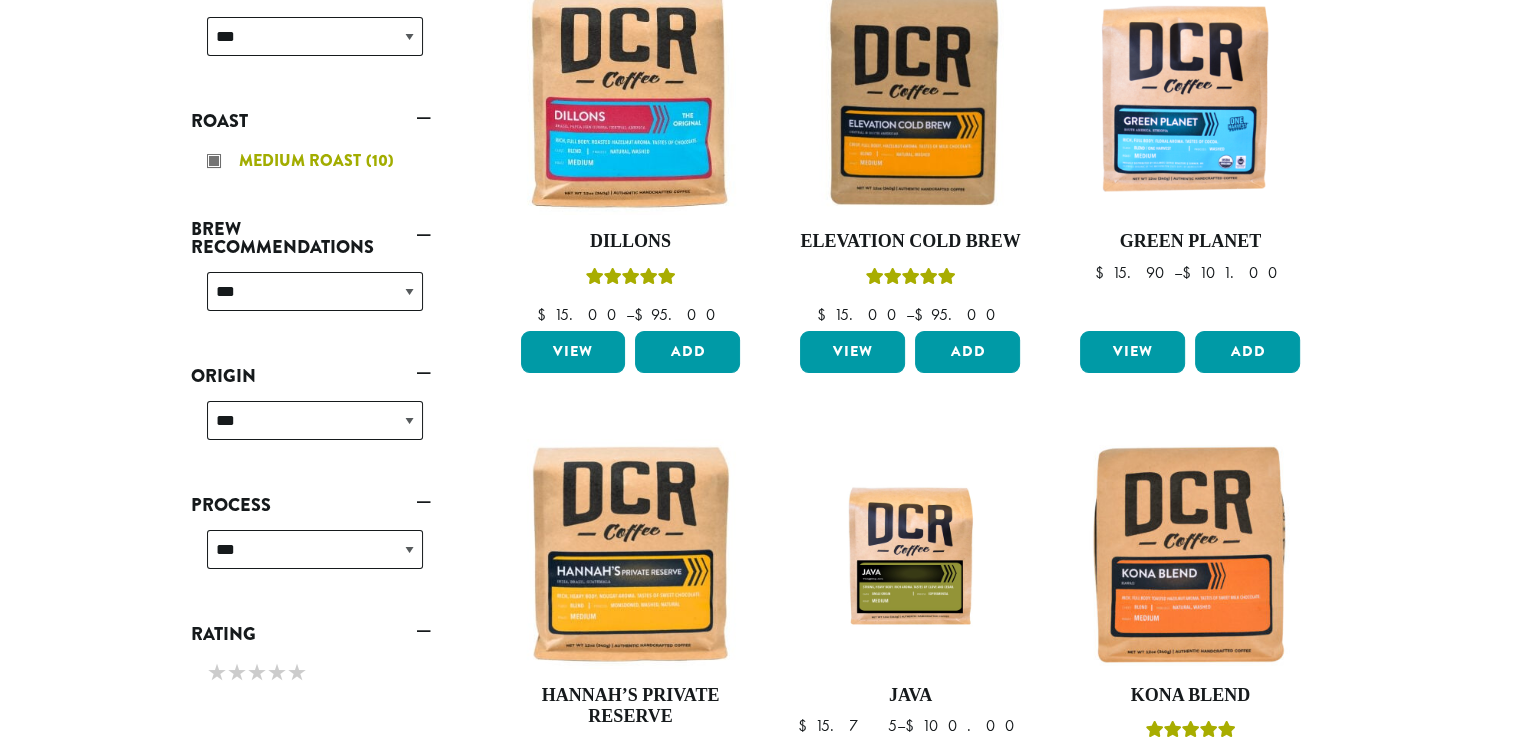 click on "Medium Roast (10)" at bounding box center (315, 161) 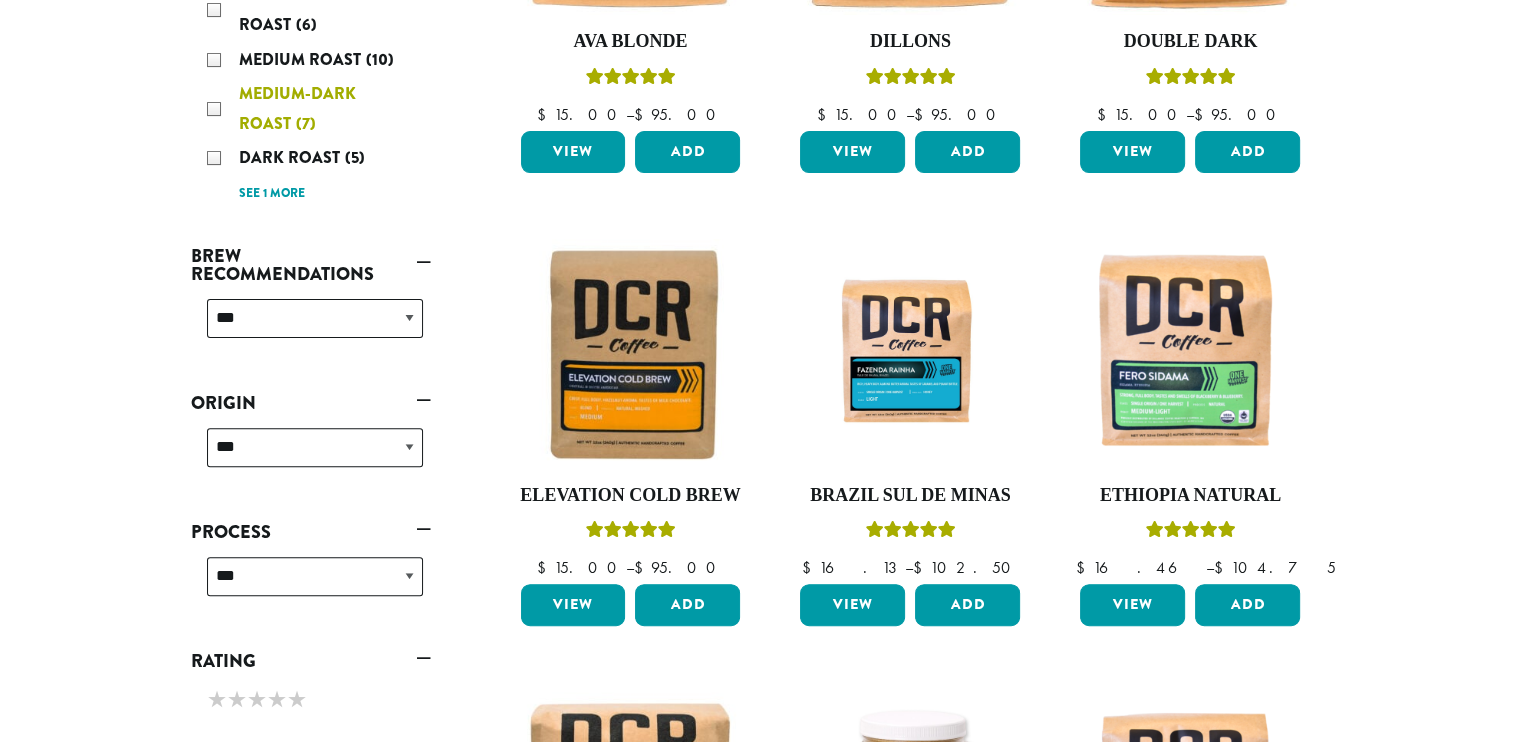 scroll, scrollTop: 663, scrollLeft: 0, axis: vertical 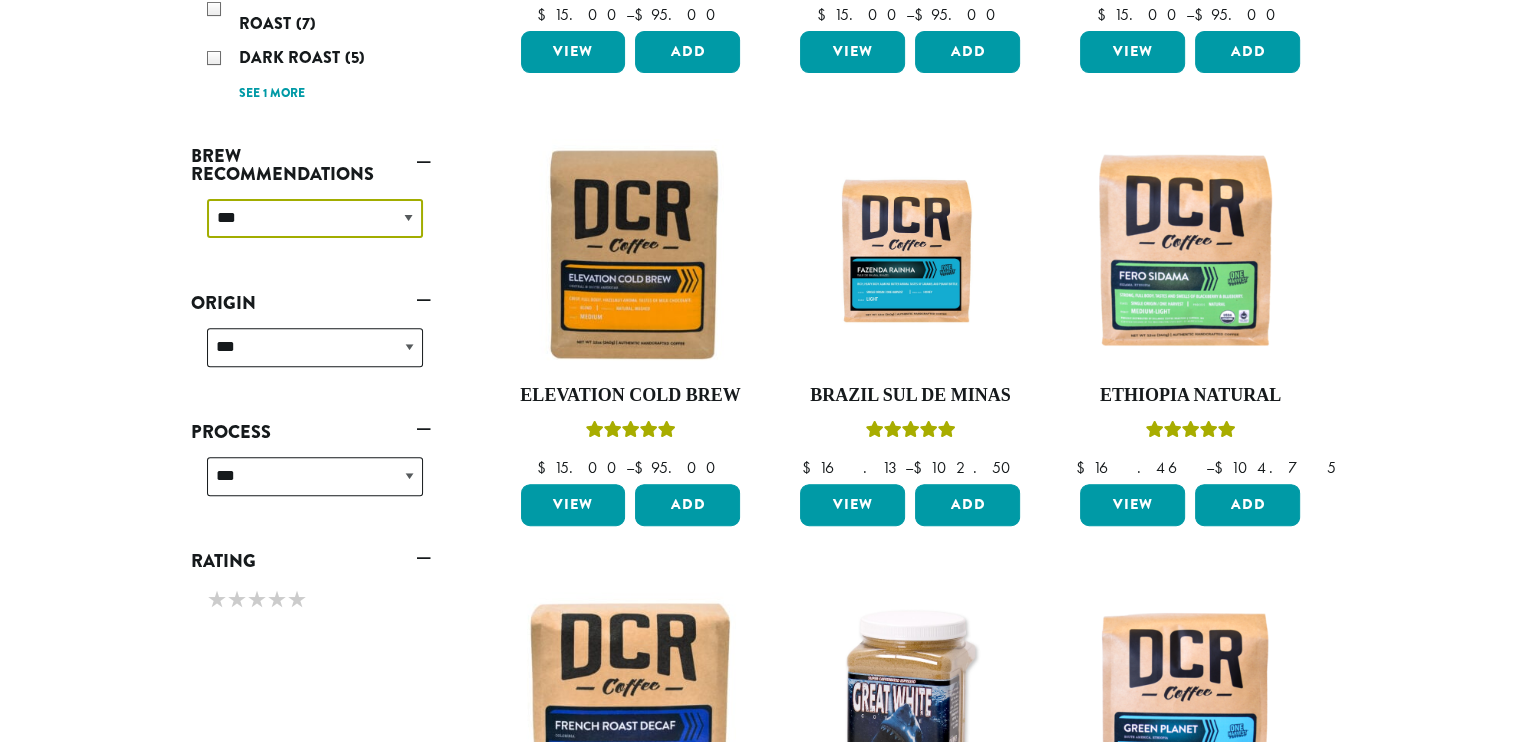 click on "**********" at bounding box center [315, 218] 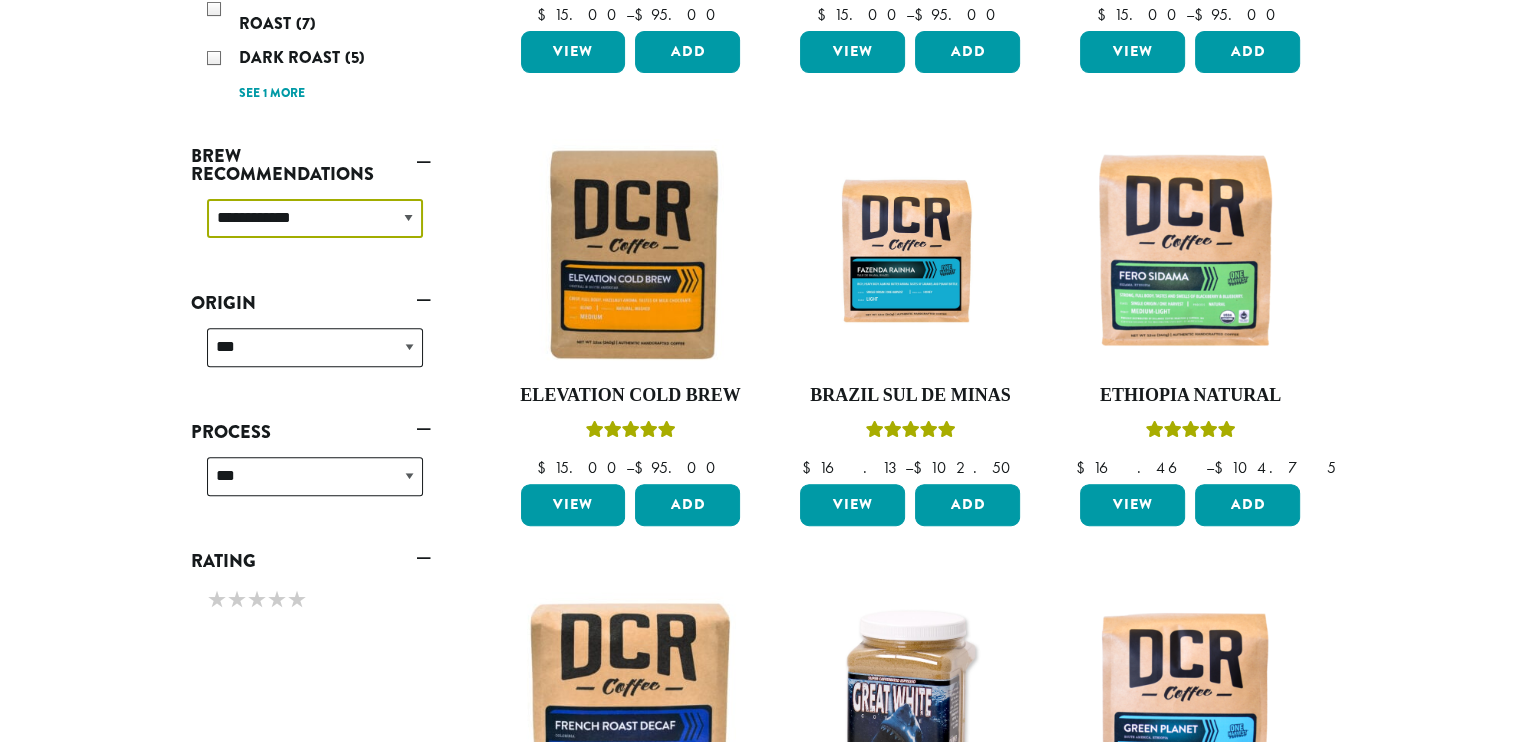 click on "**********" at bounding box center [315, 218] 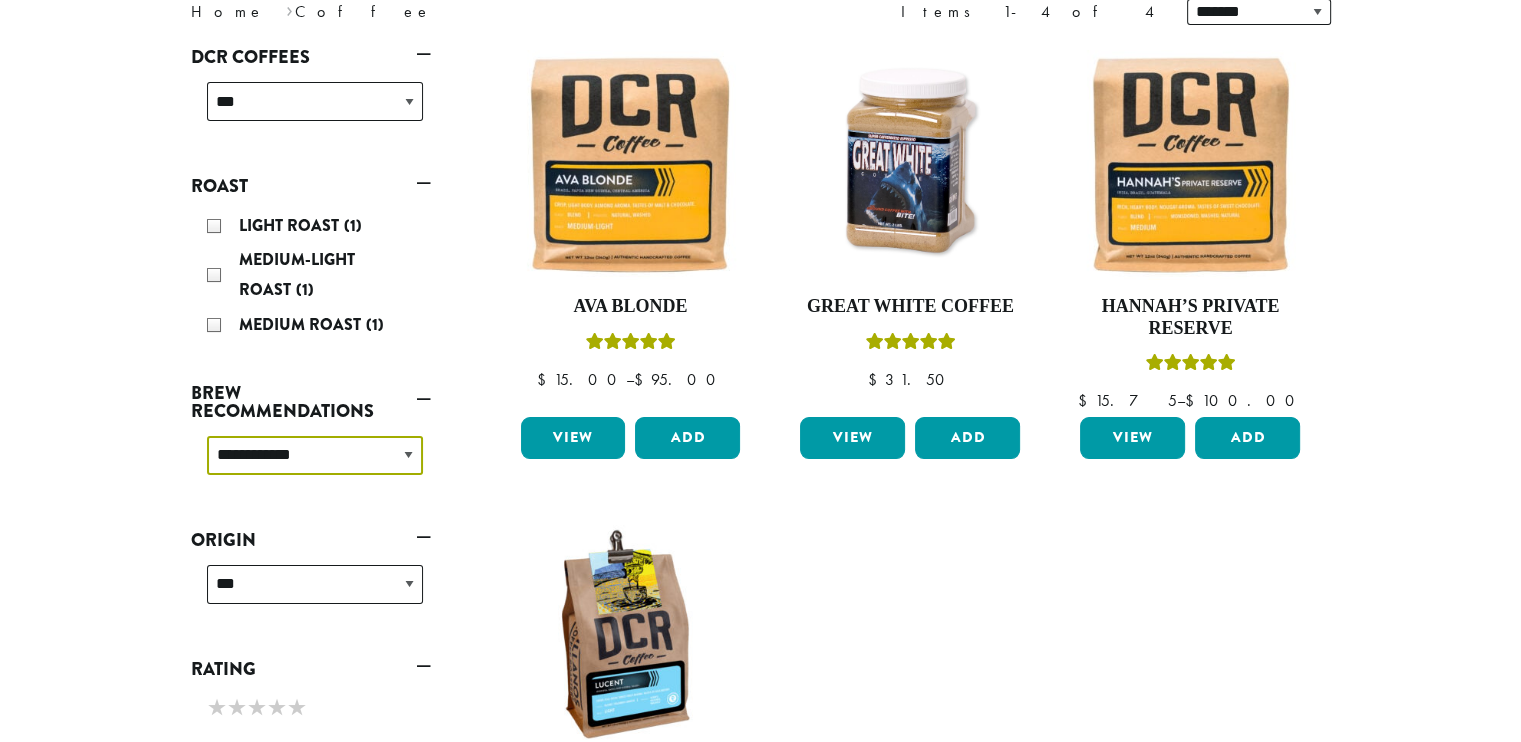 scroll, scrollTop: 263, scrollLeft: 0, axis: vertical 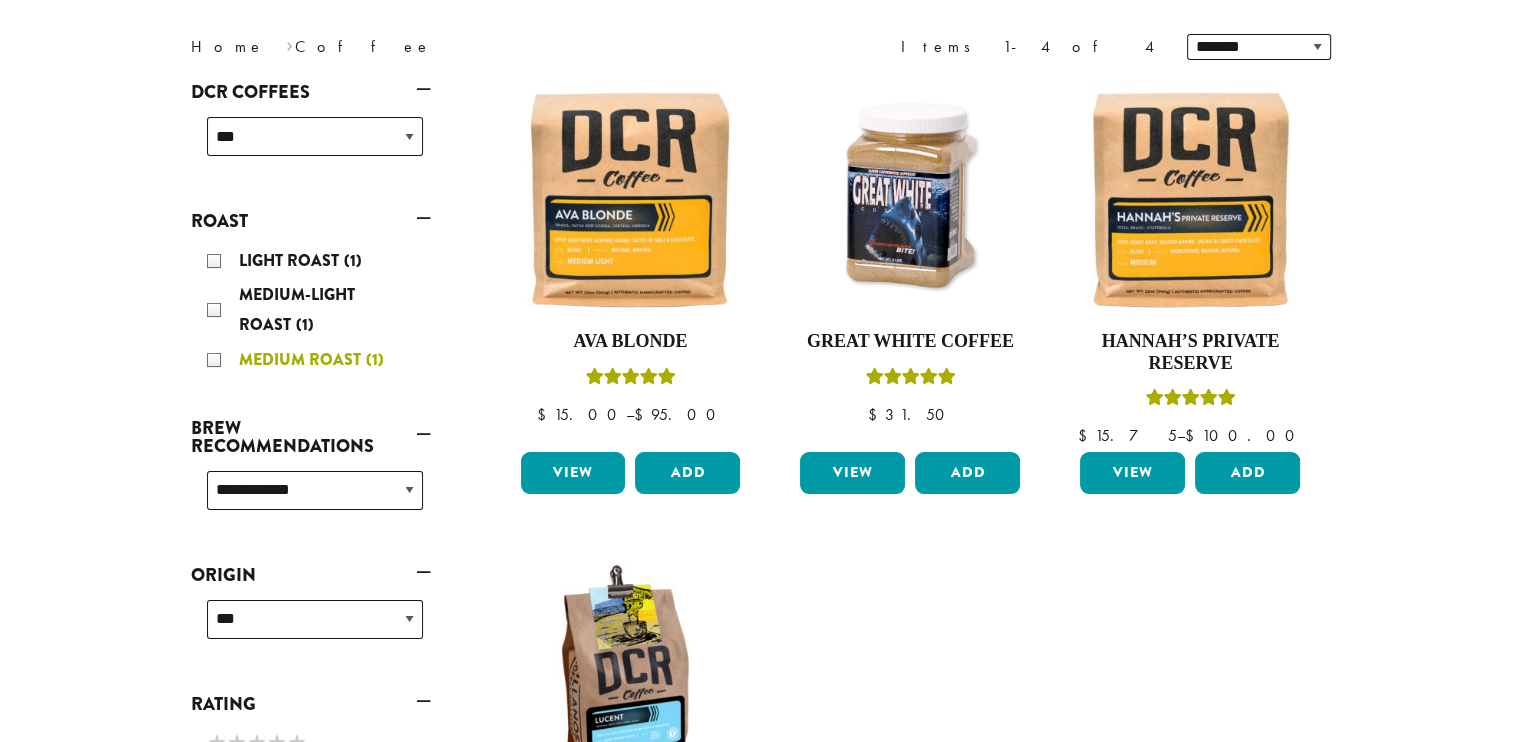 click on "Medium Roast (1)" at bounding box center (315, 360) 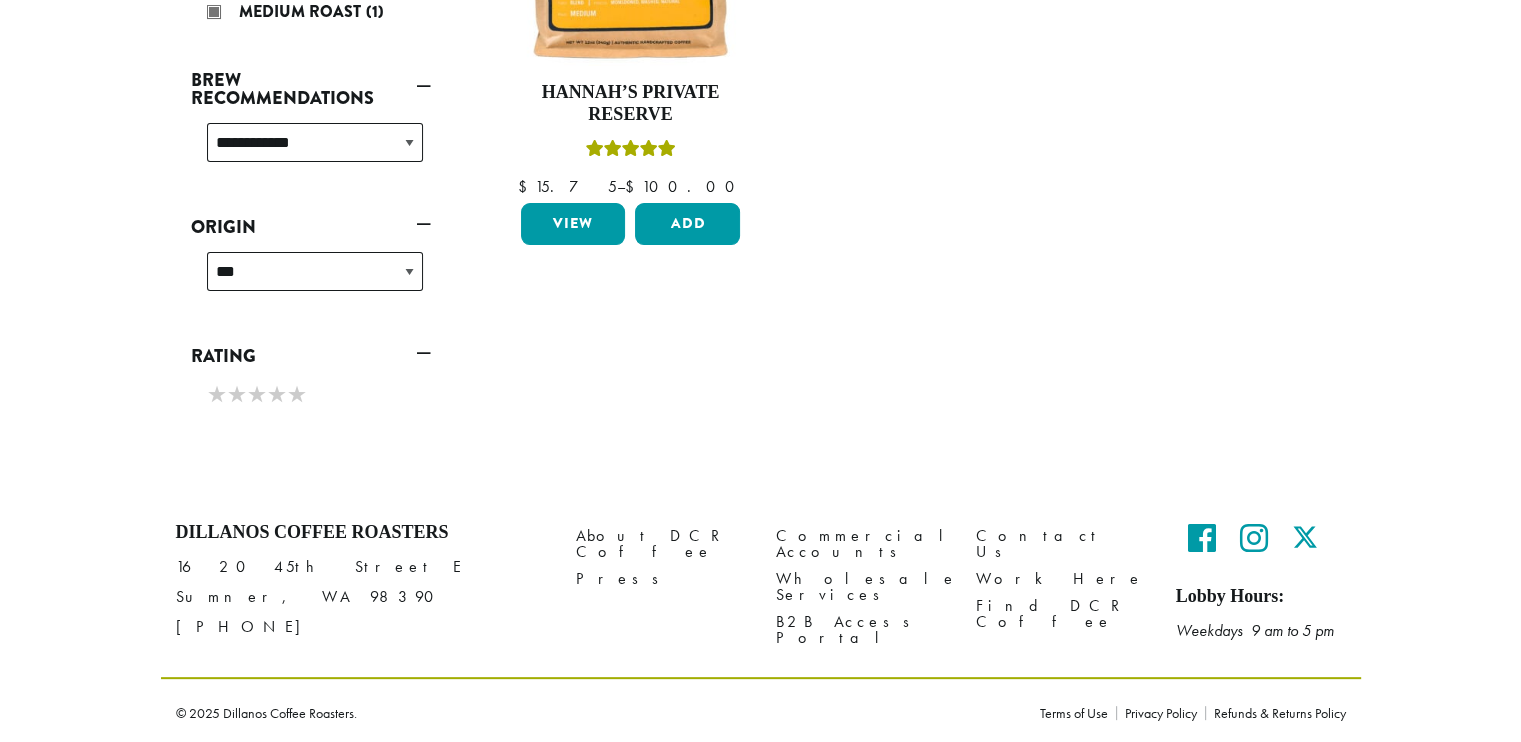 scroll, scrollTop: 480, scrollLeft: 0, axis: vertical 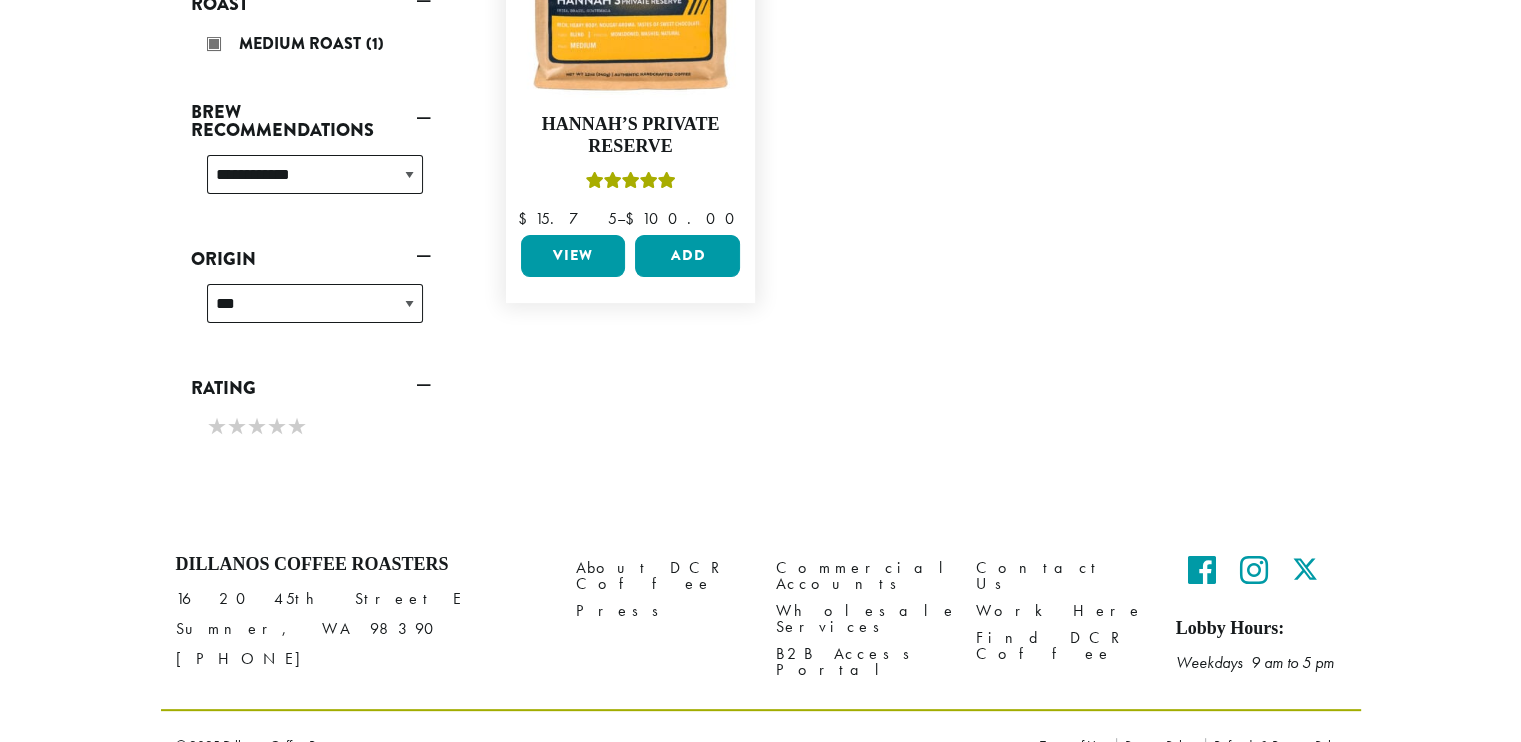 click on "View" at bounding box center [573, 256] 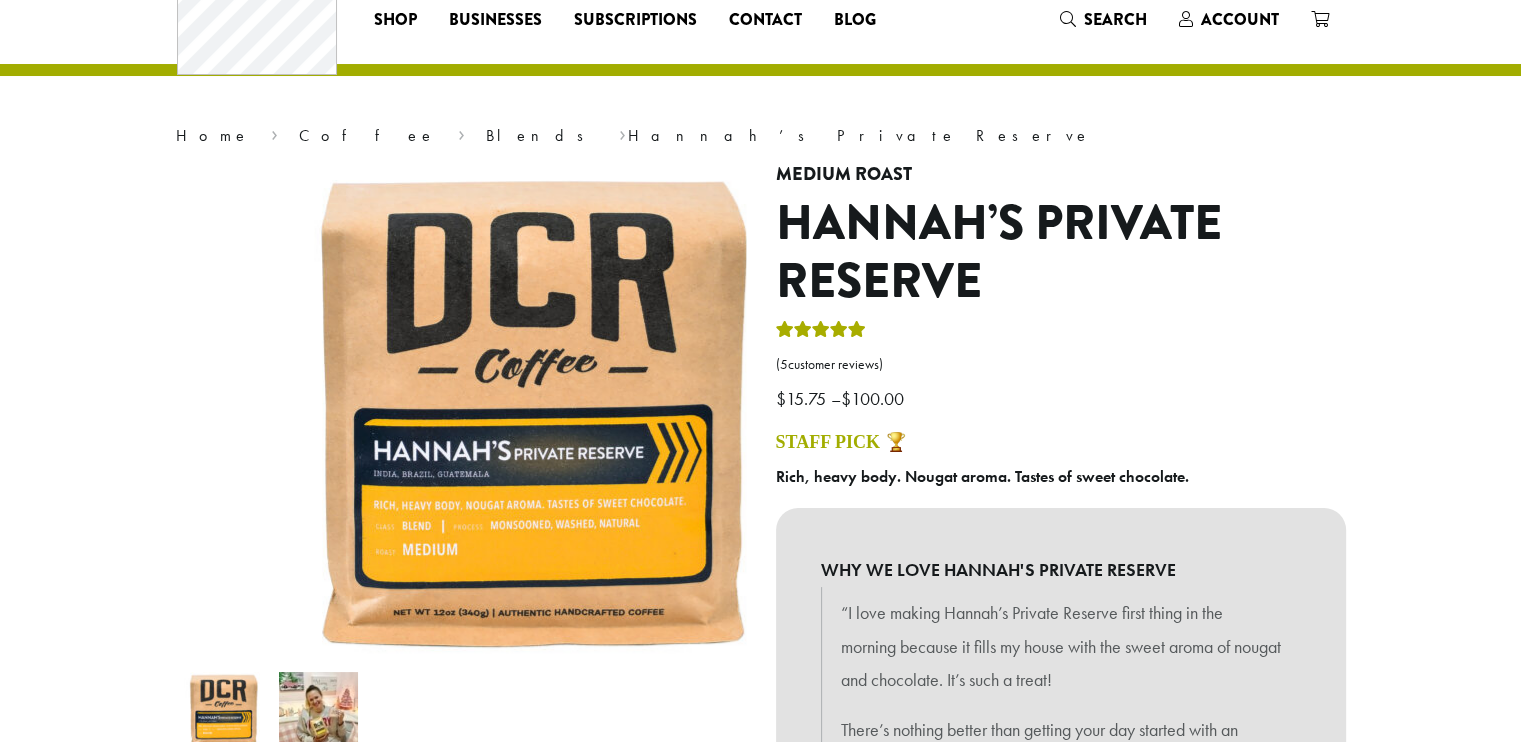 scroll, scrollTop: 0, scrollLeft: 0, axis: both 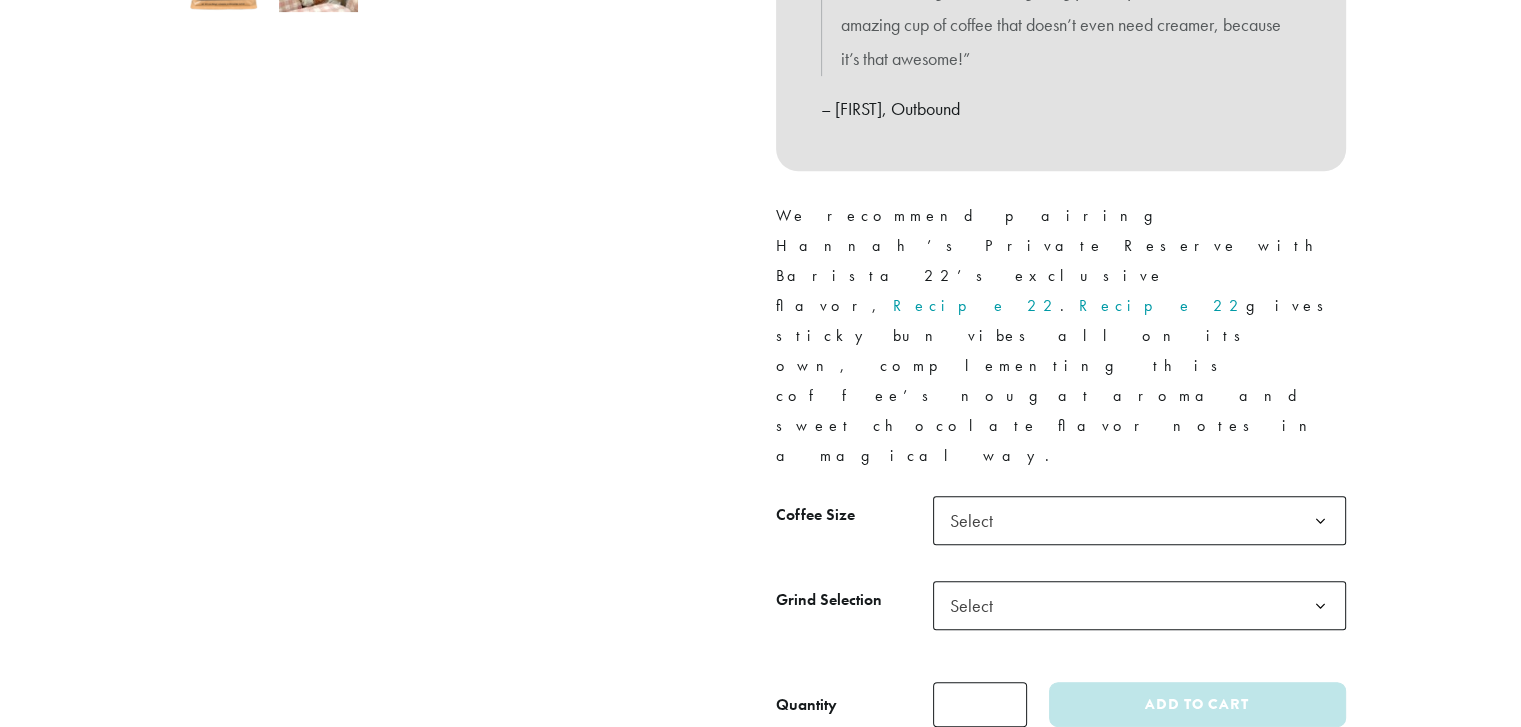 click on "Select" 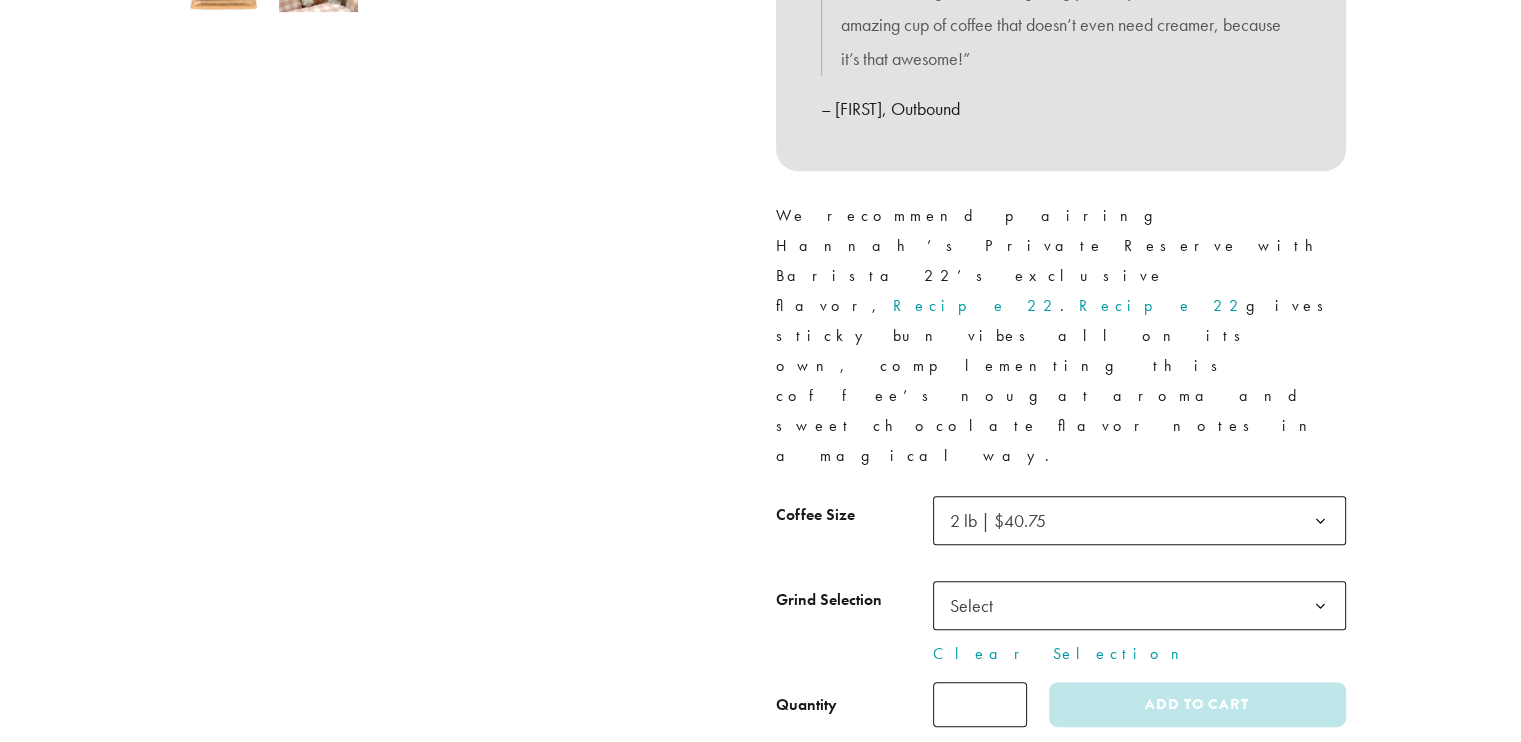 click on "Select" 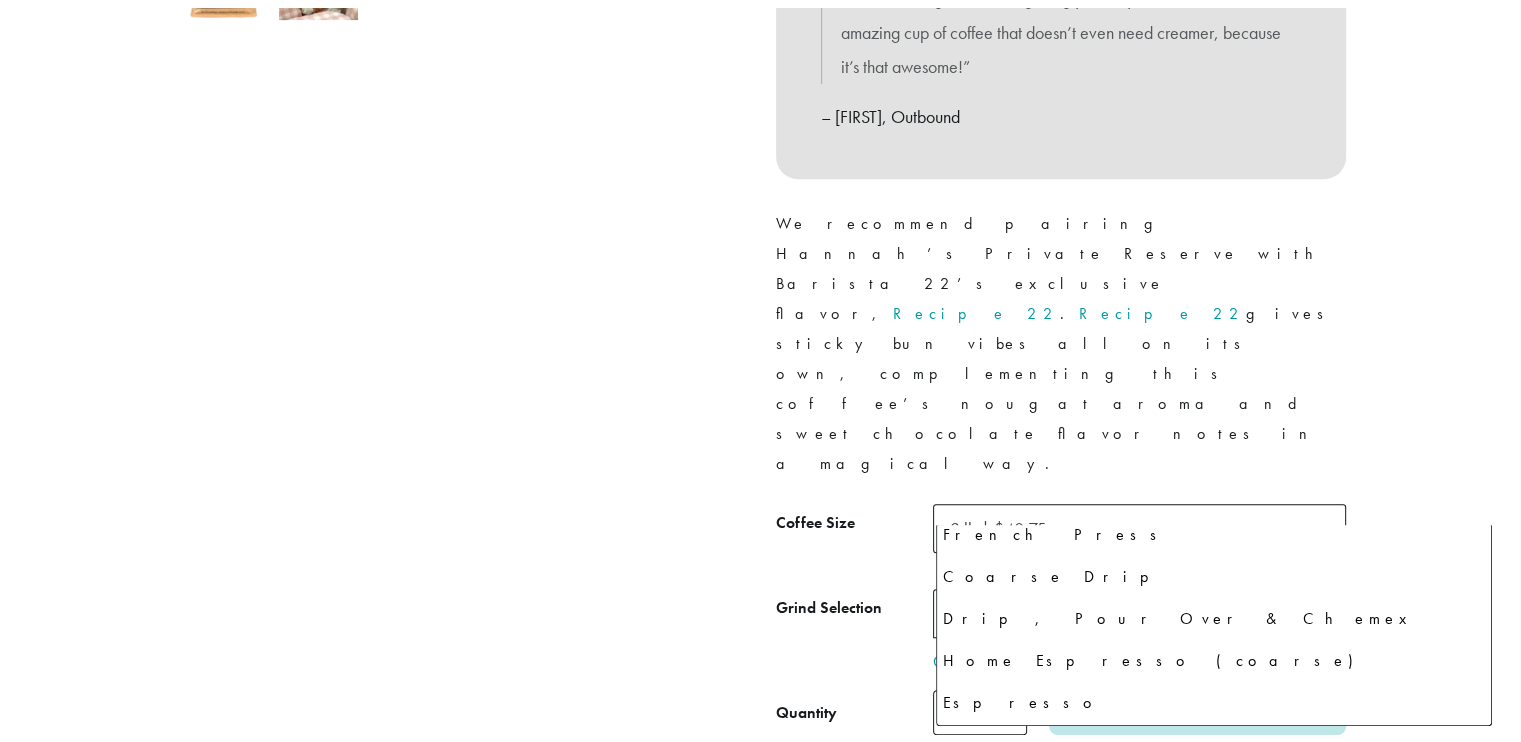 scroll, scrollTop: 196, scrollLeft: 0, axis: vertical 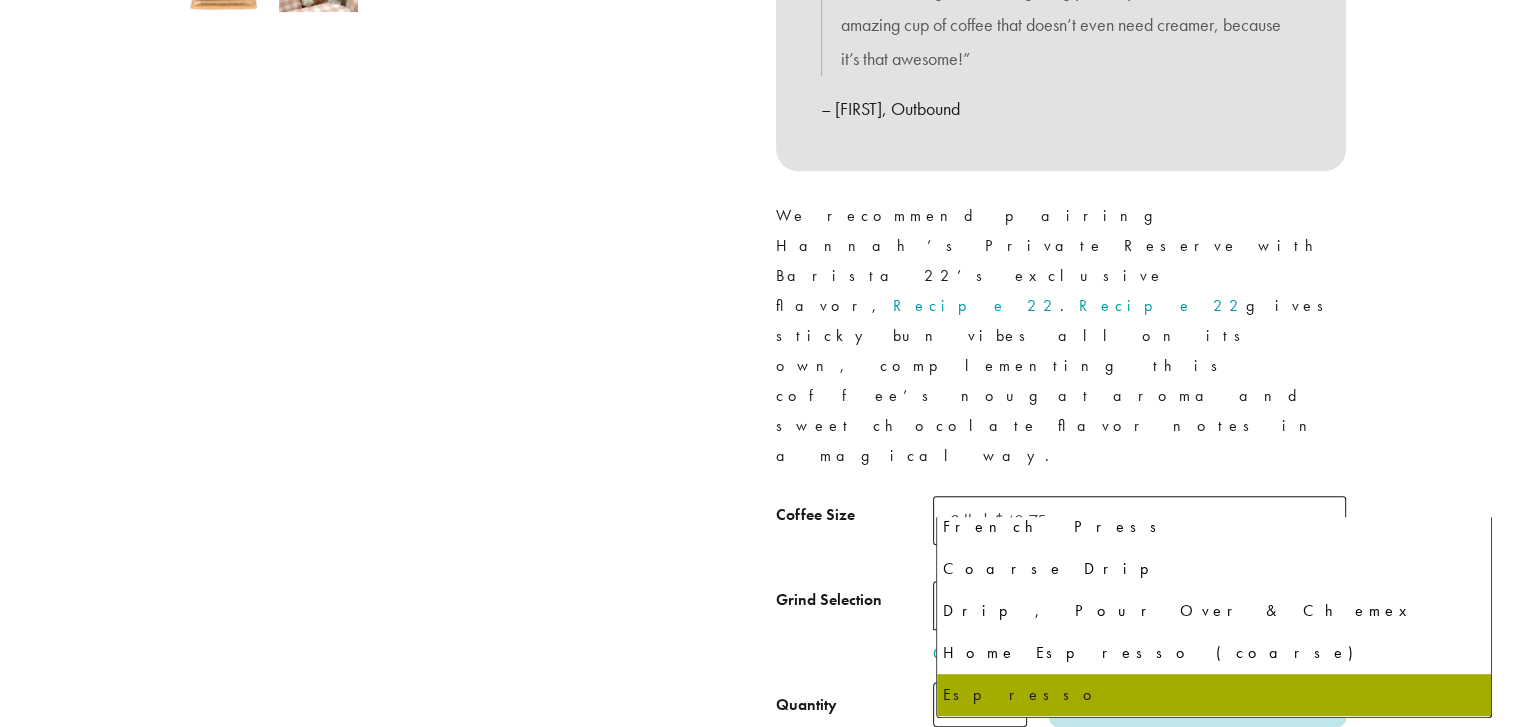 select on "**********" 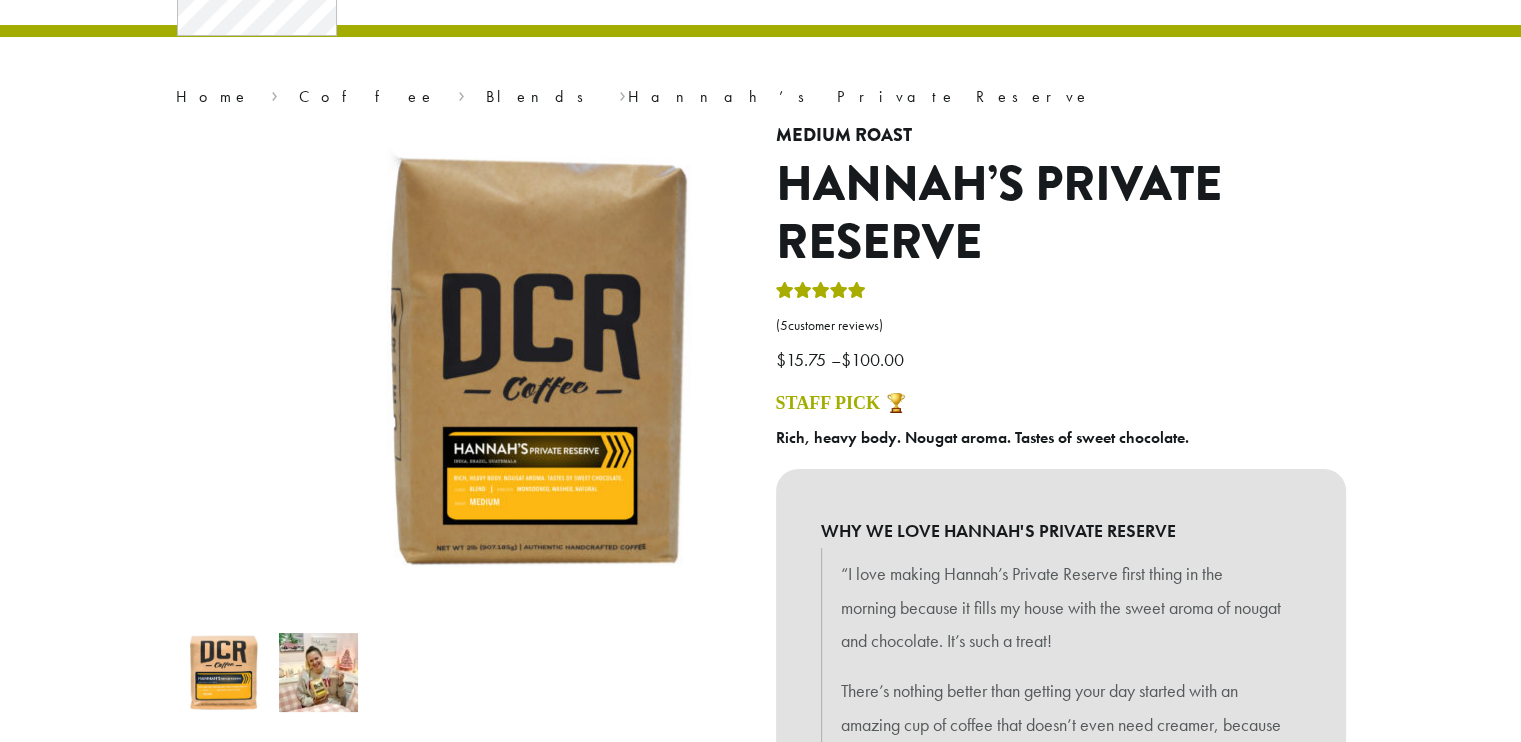 scroll, scrollTop: 0, scrollLeft: 0, axis: both 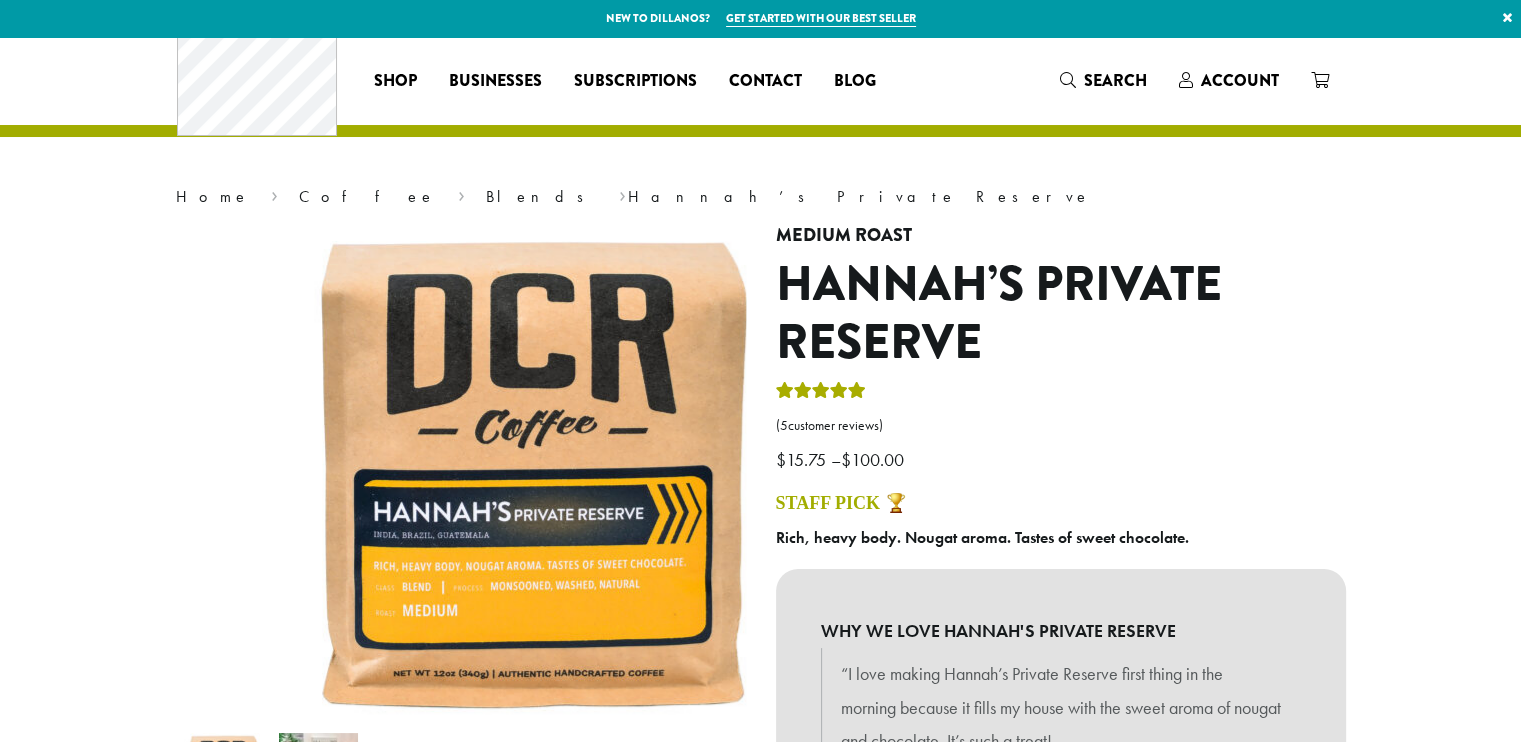 click on "Get started with our best seller" at bounding box center (821, 18) 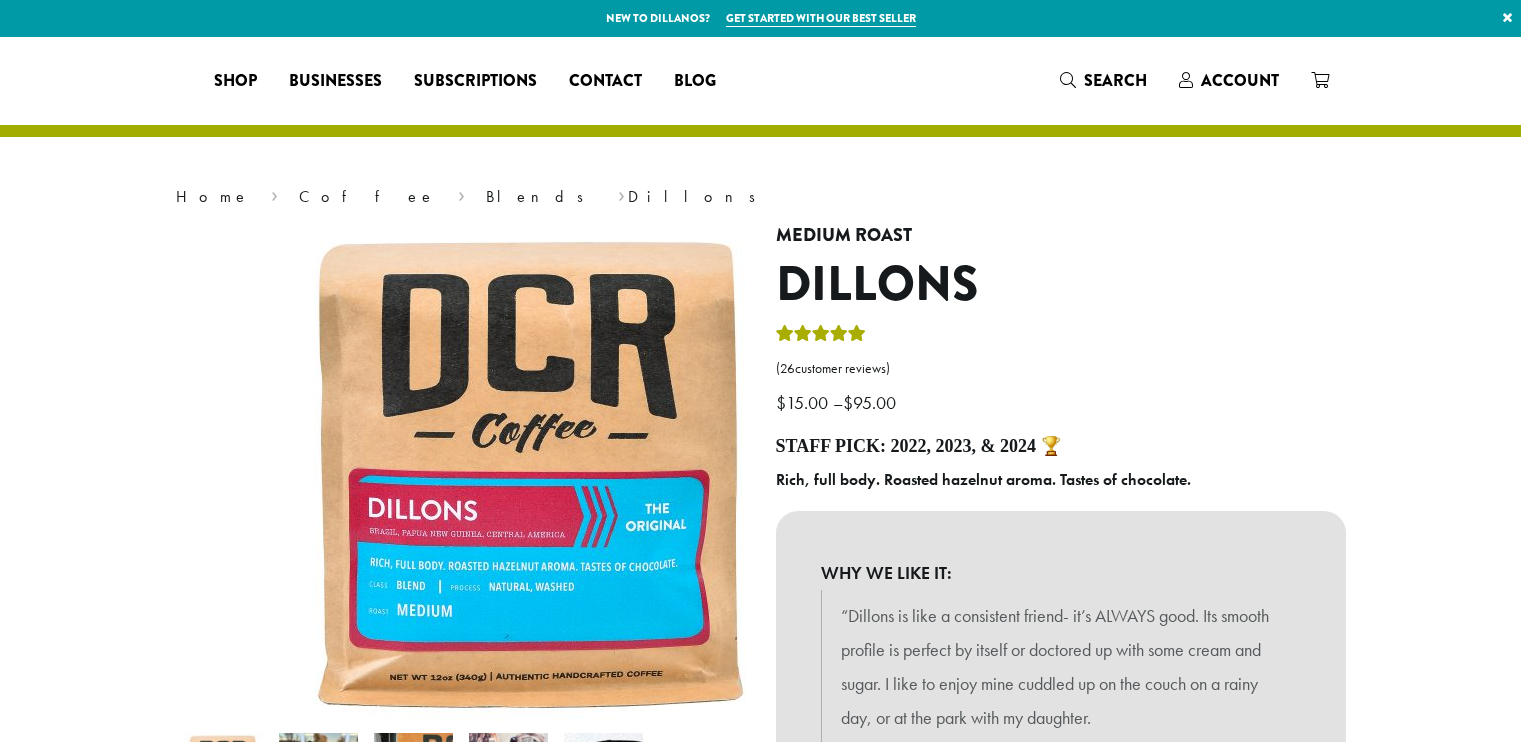 scroll, scrollTop: 0, scrollLeft: 0, axis: both 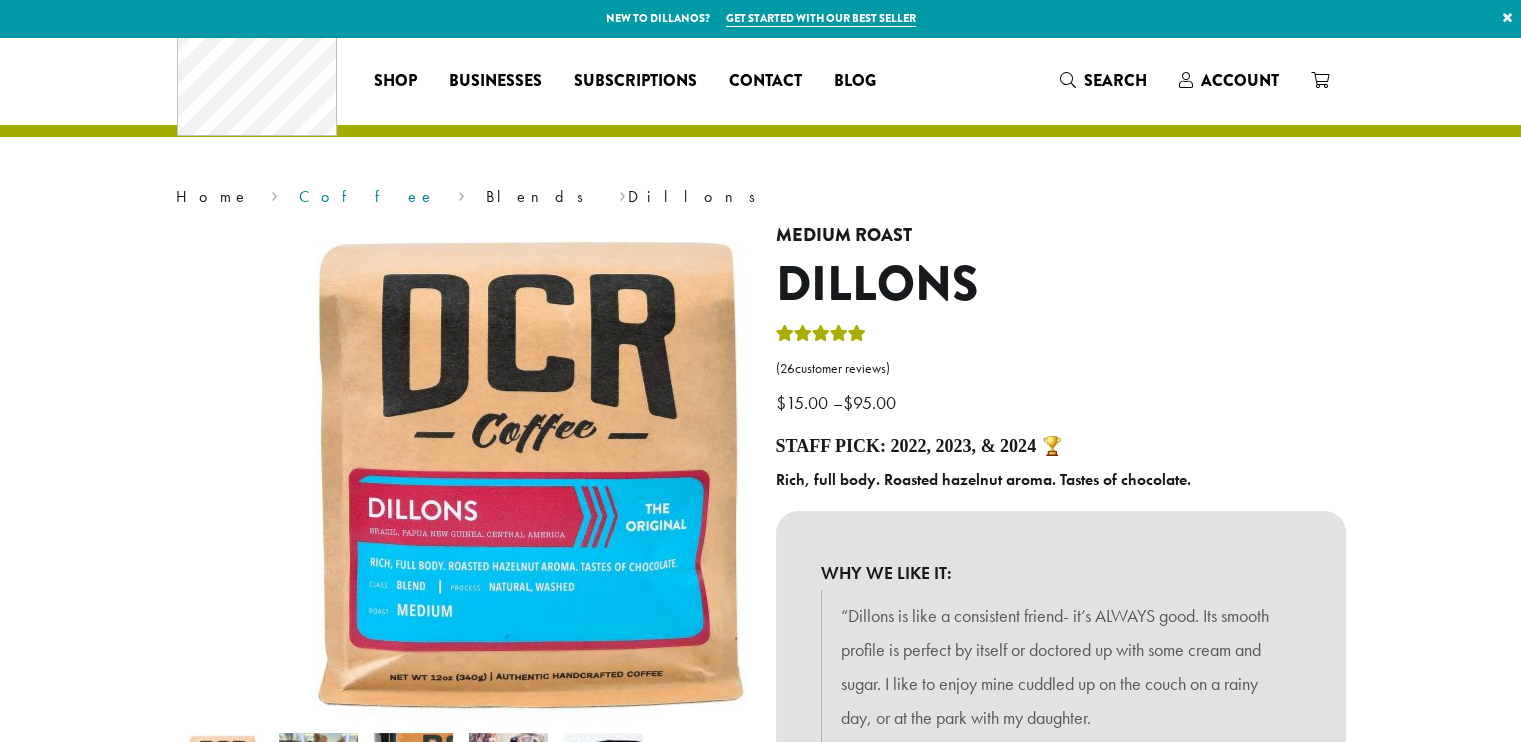 click on "Coffee" at bounding box center [367, 196] 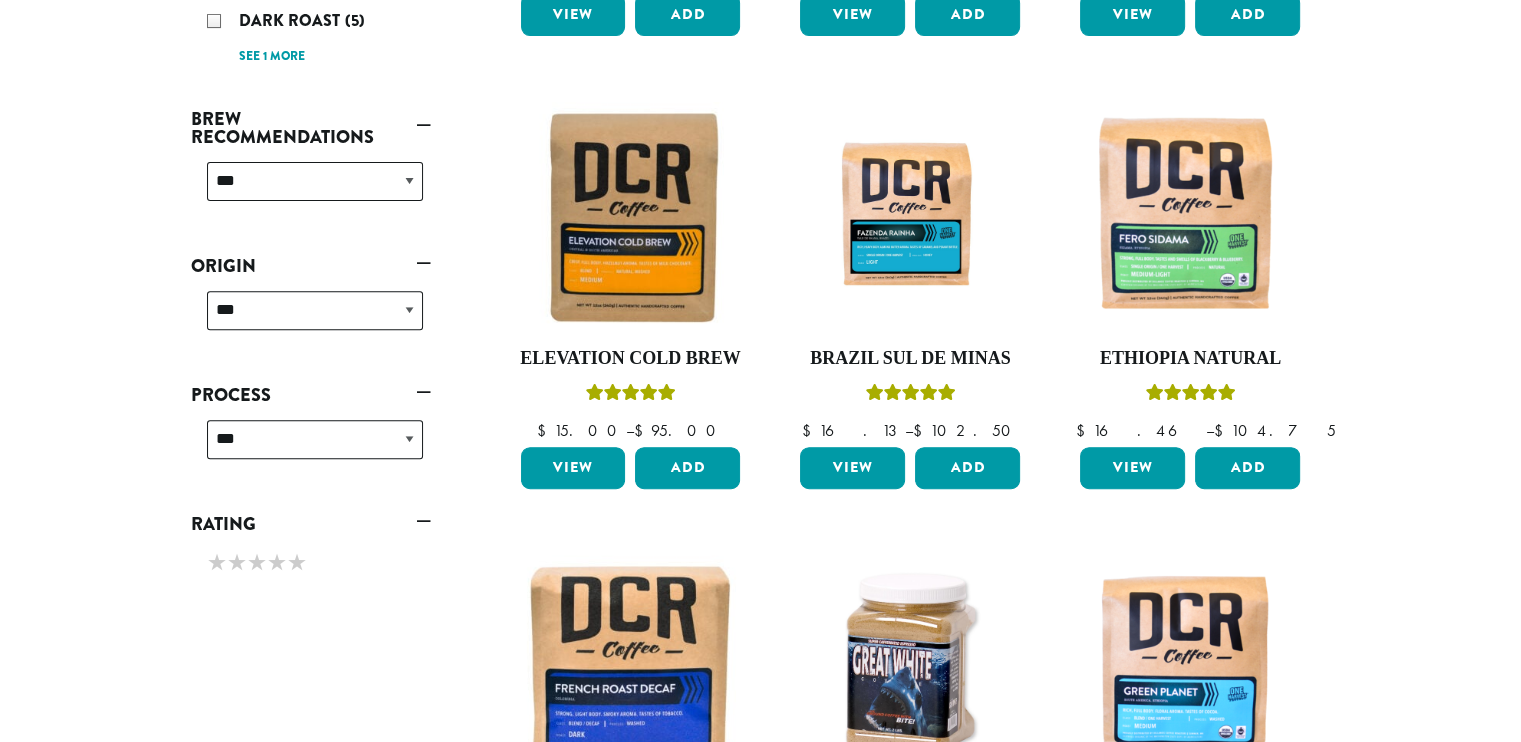 scroll, scrollTop: 700, scrollLeft: 0, axis: vertical 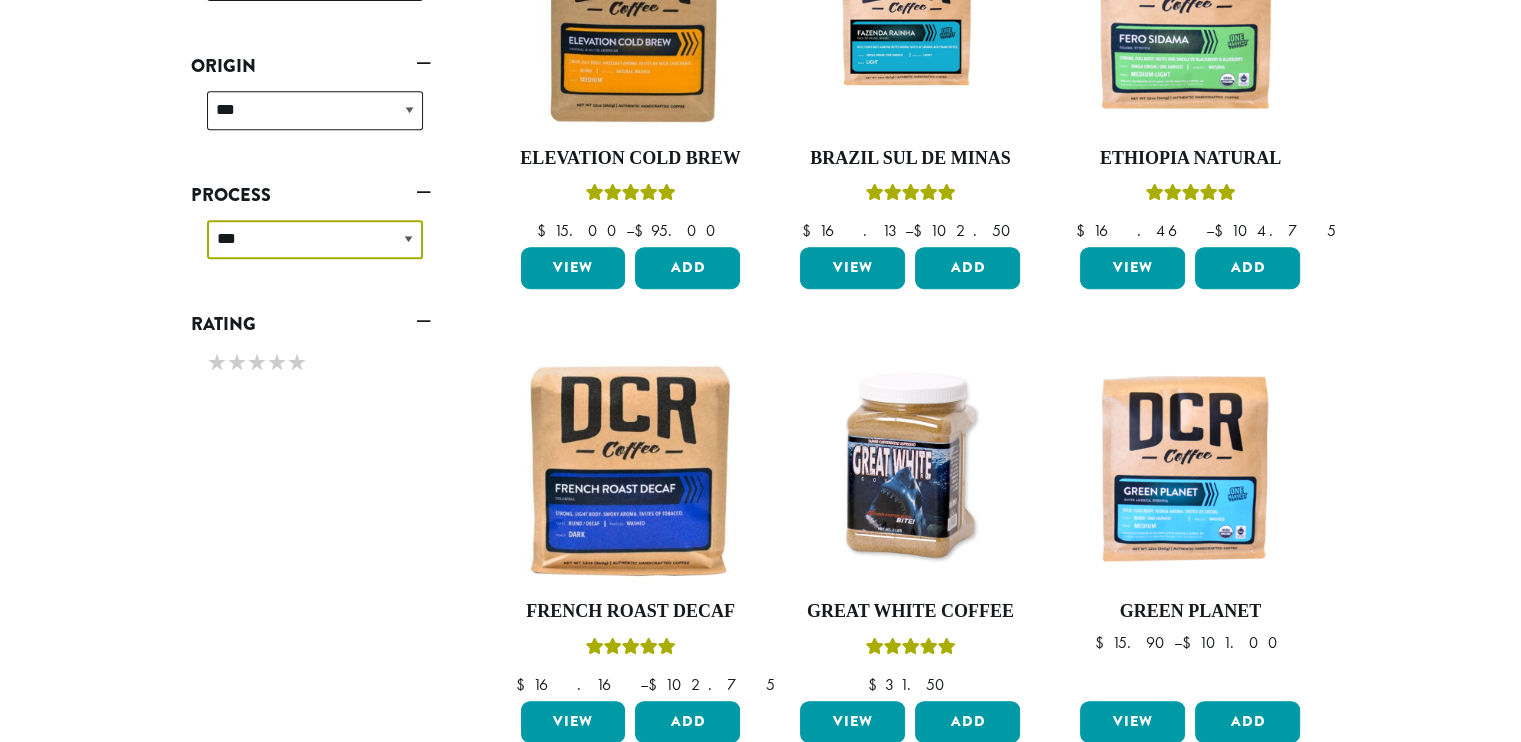 click on "**********" at bounding box center [315, 239] 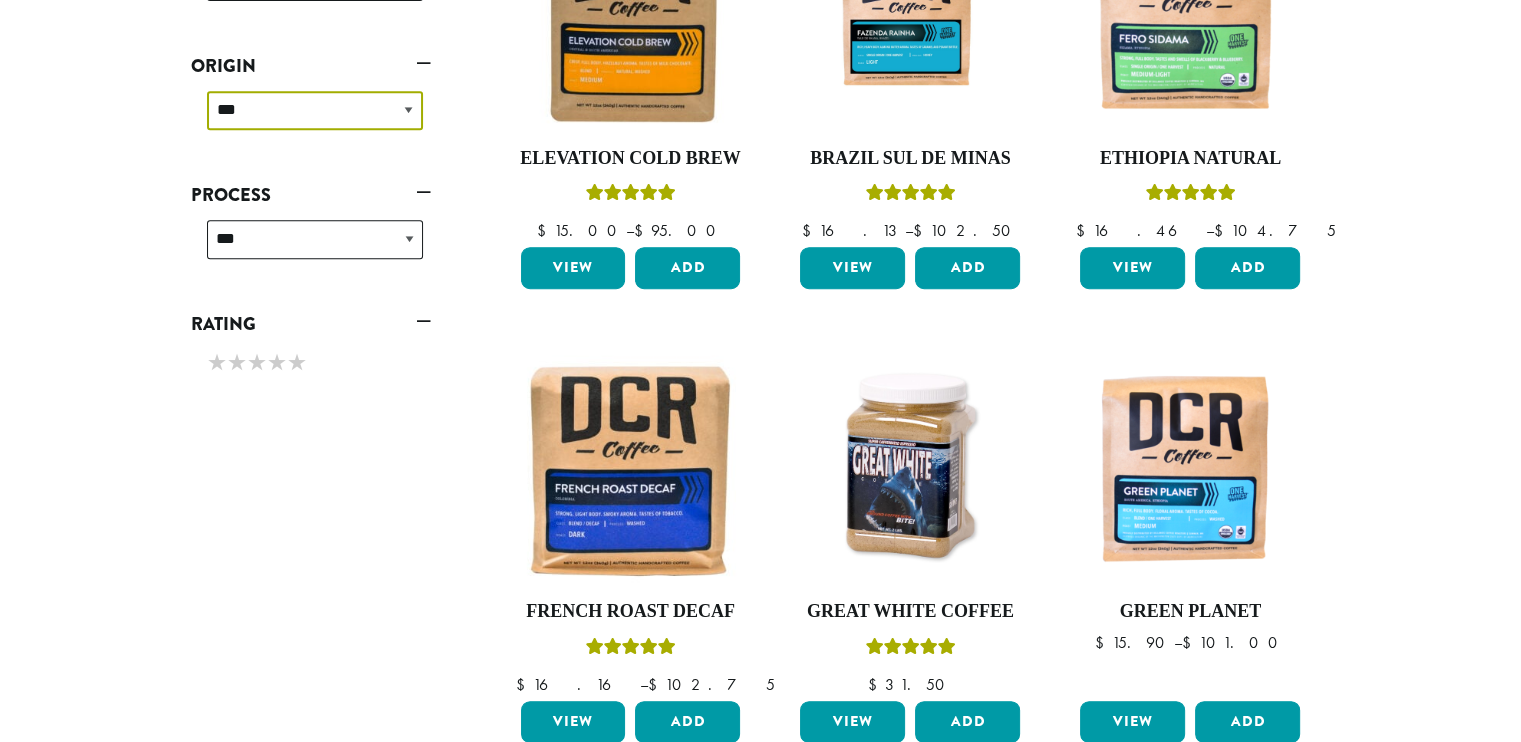 click on "**********" at bounding box center (315, 110) 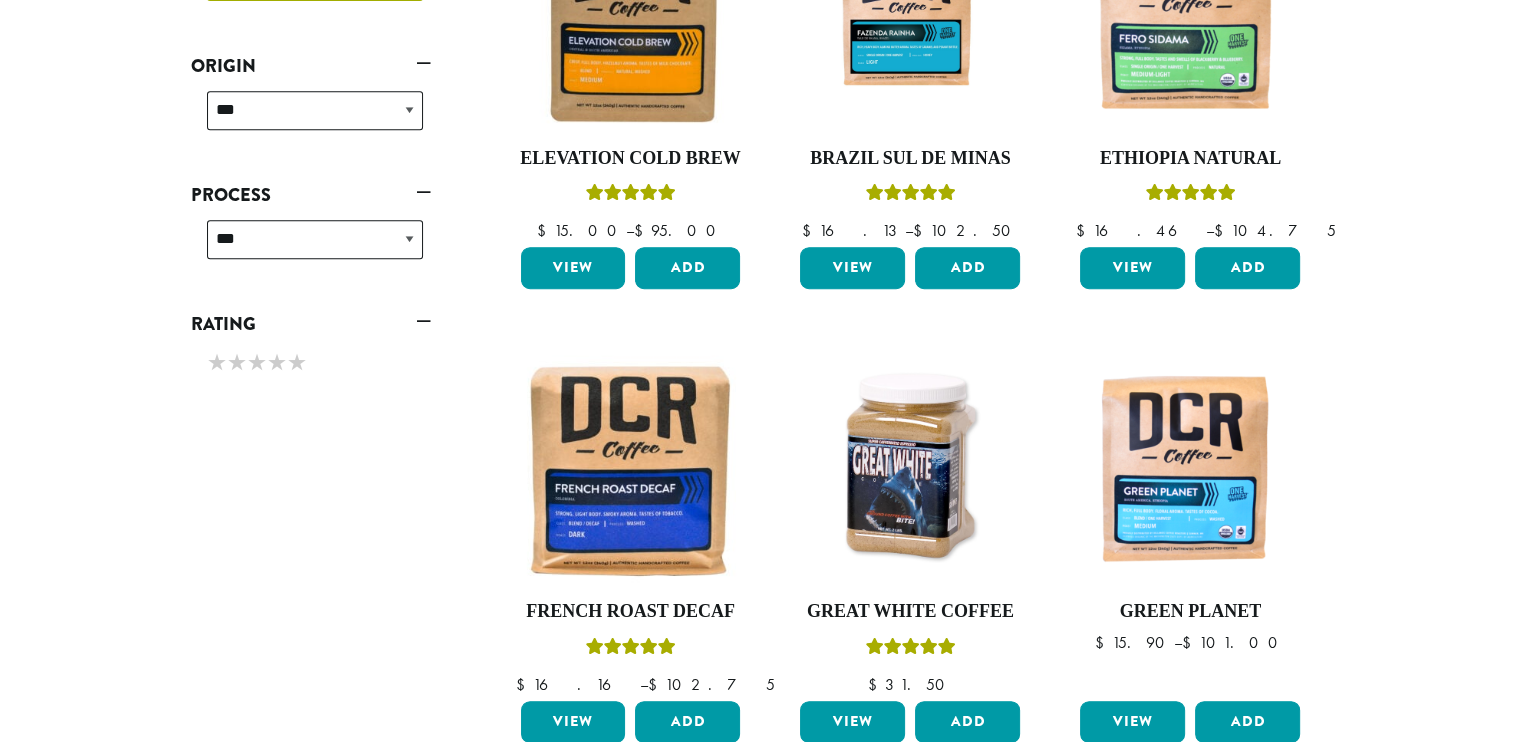 click on "**********" at bounding box center [315, -19] 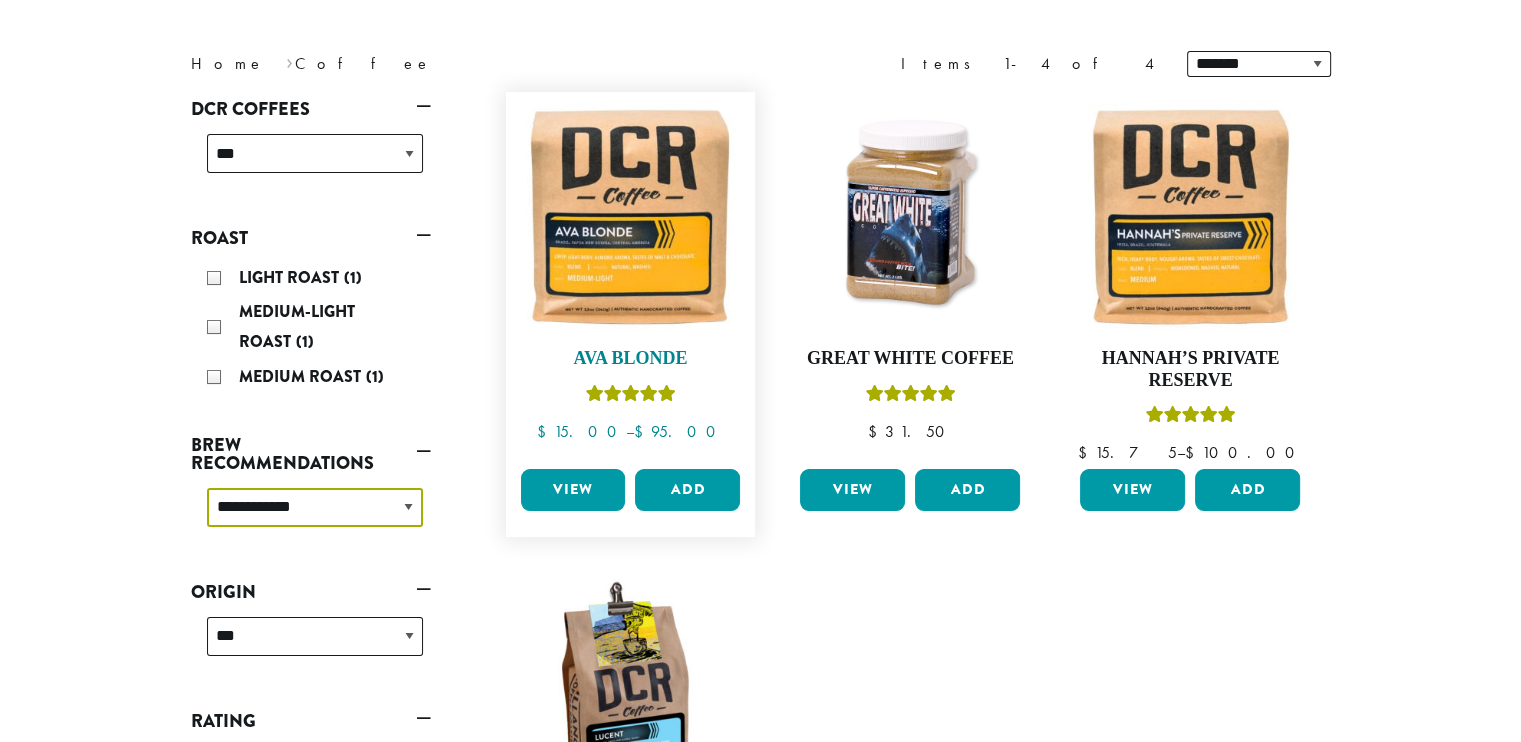 scroll, scrollTop: 363, scrollLeft: 0, axis: vertical 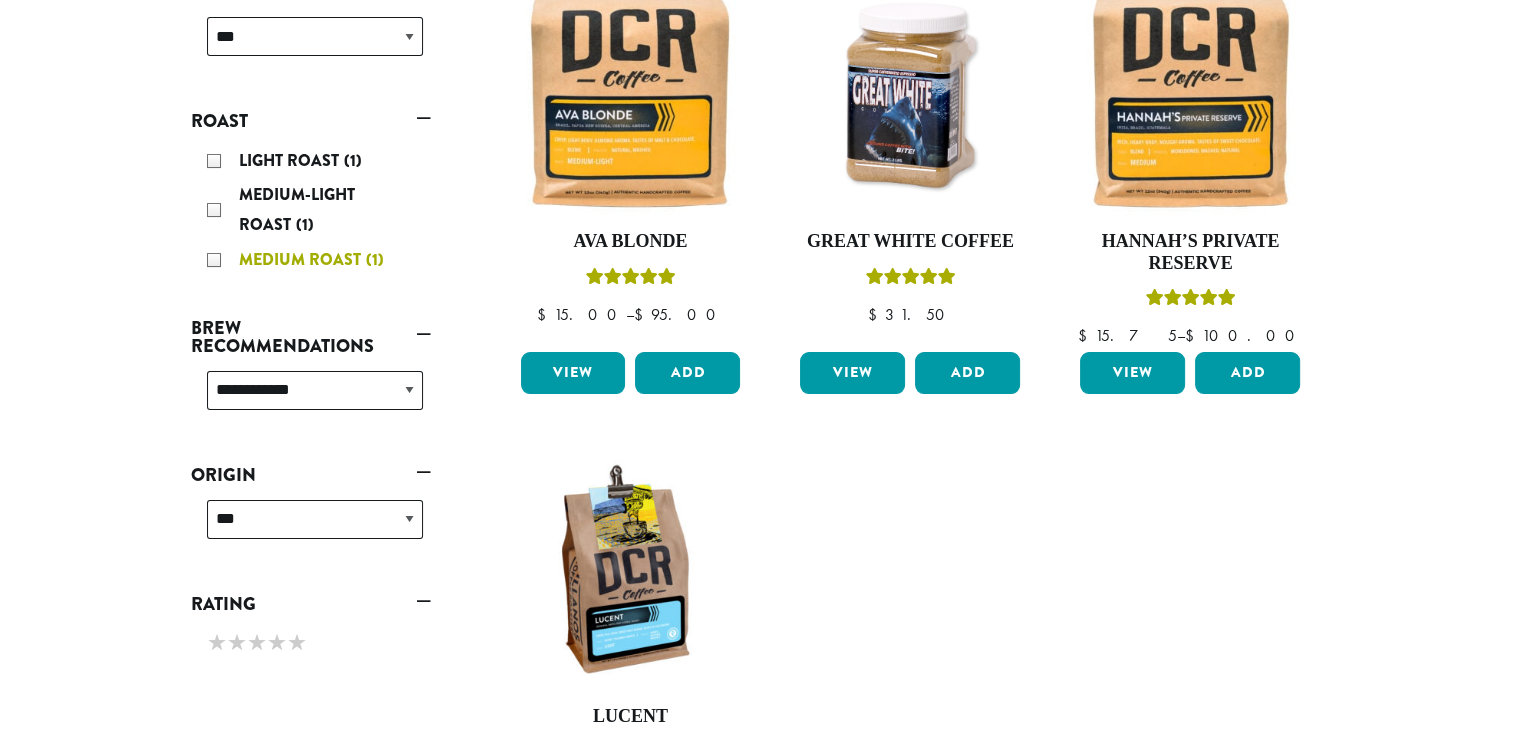 click on "Medium Roast (1)" at bounding box center (315, 260) 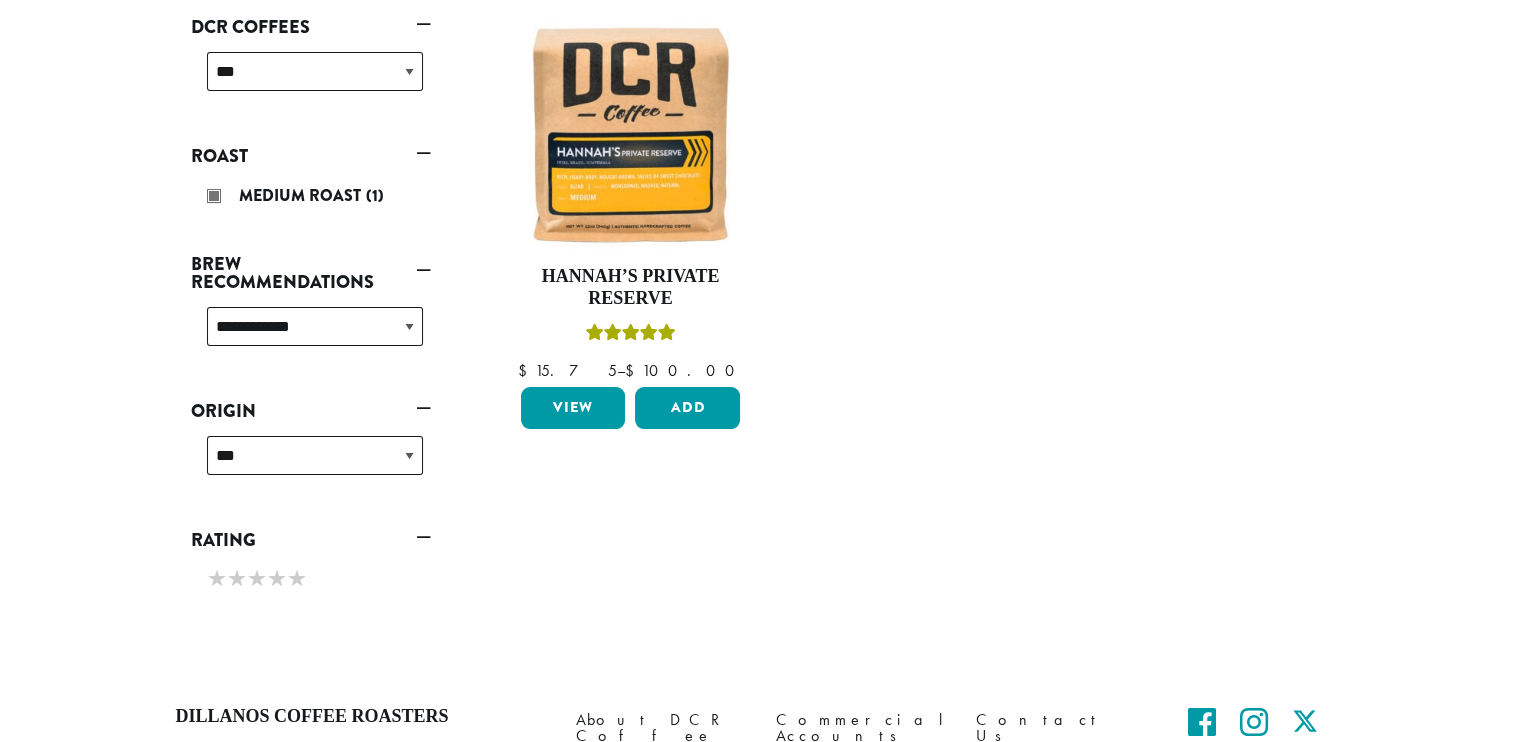 scroll, scrollTop: 363, scrollLeft: 0, axis: vertical 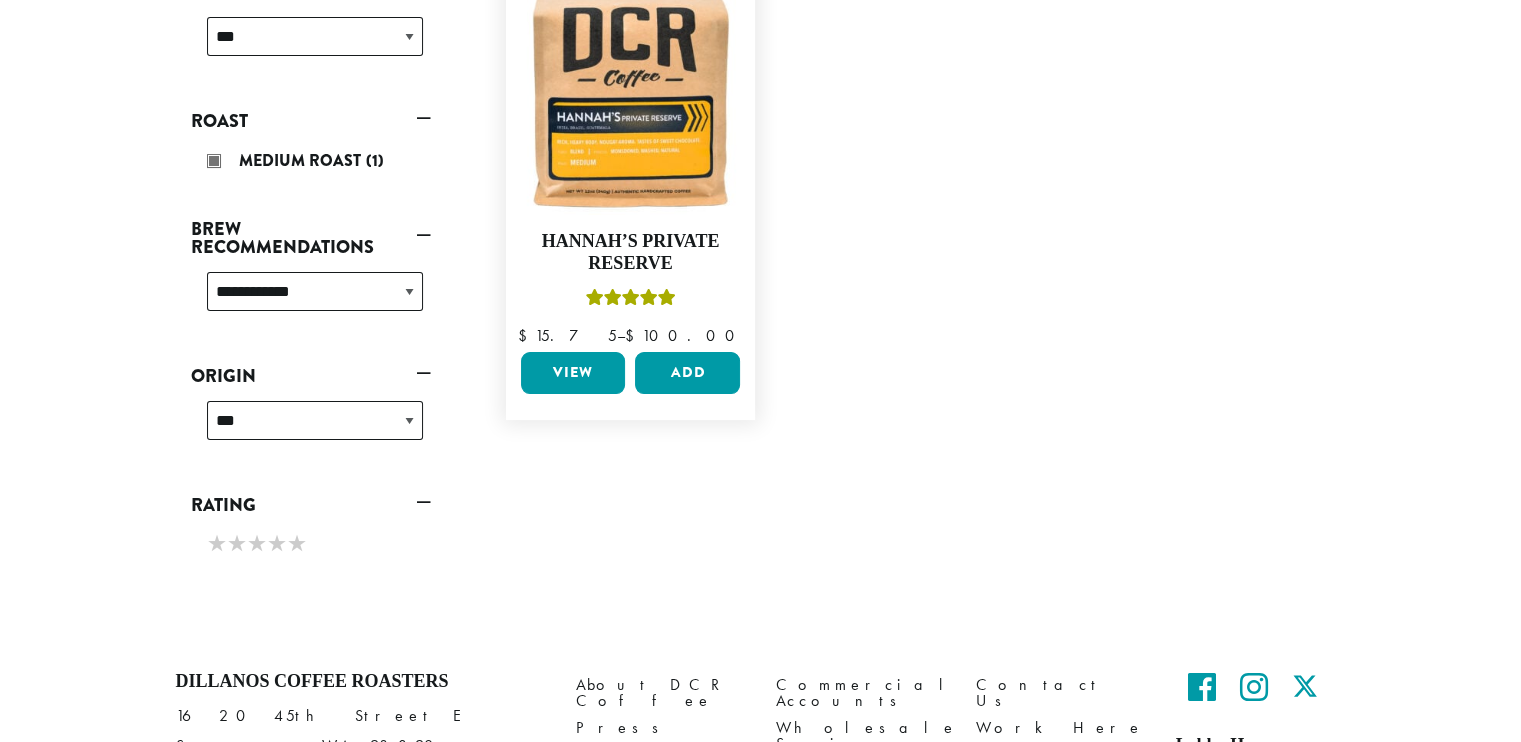 click on "View" at bounding box center (573, 373) 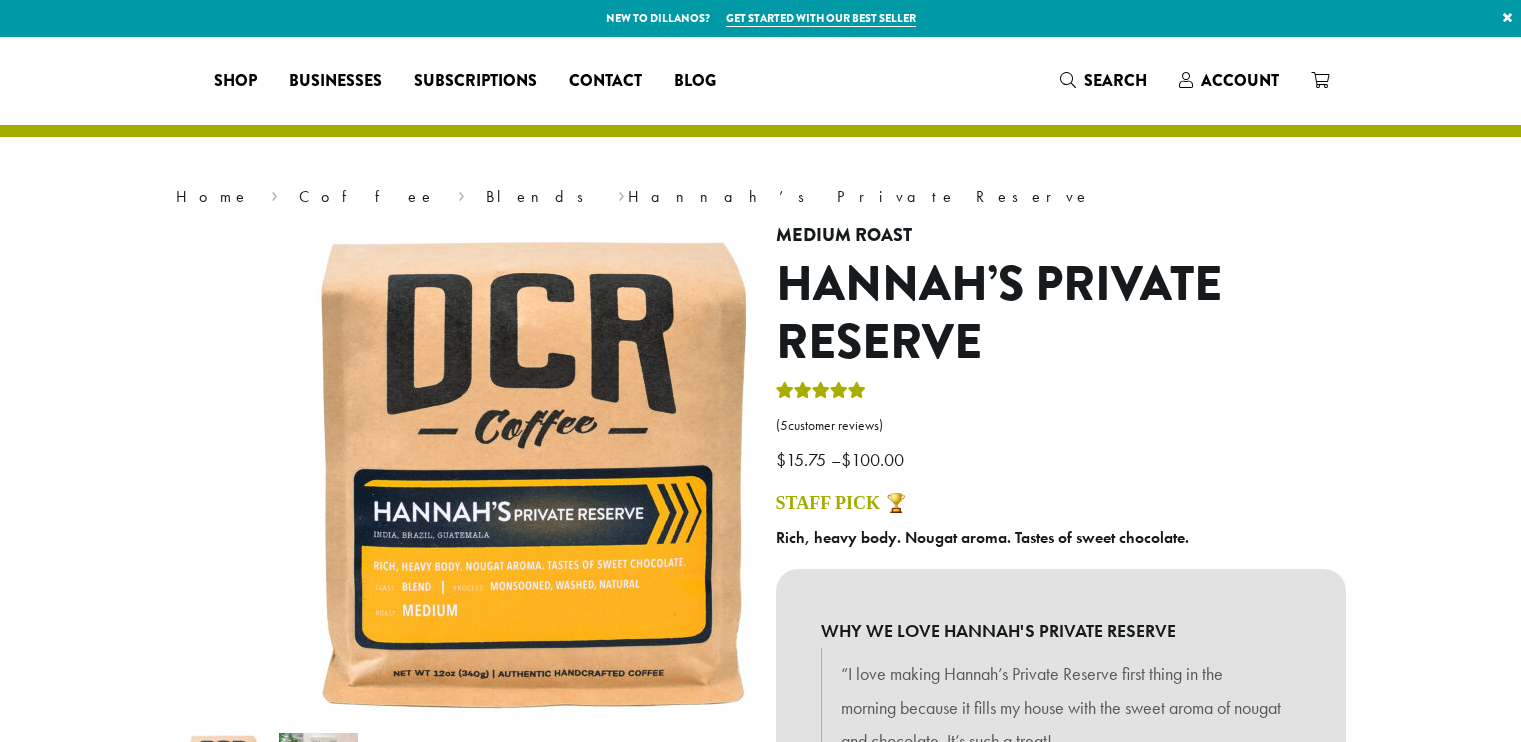scroll, scrollTop: 500, scrollLeft: 0, axis: vertical 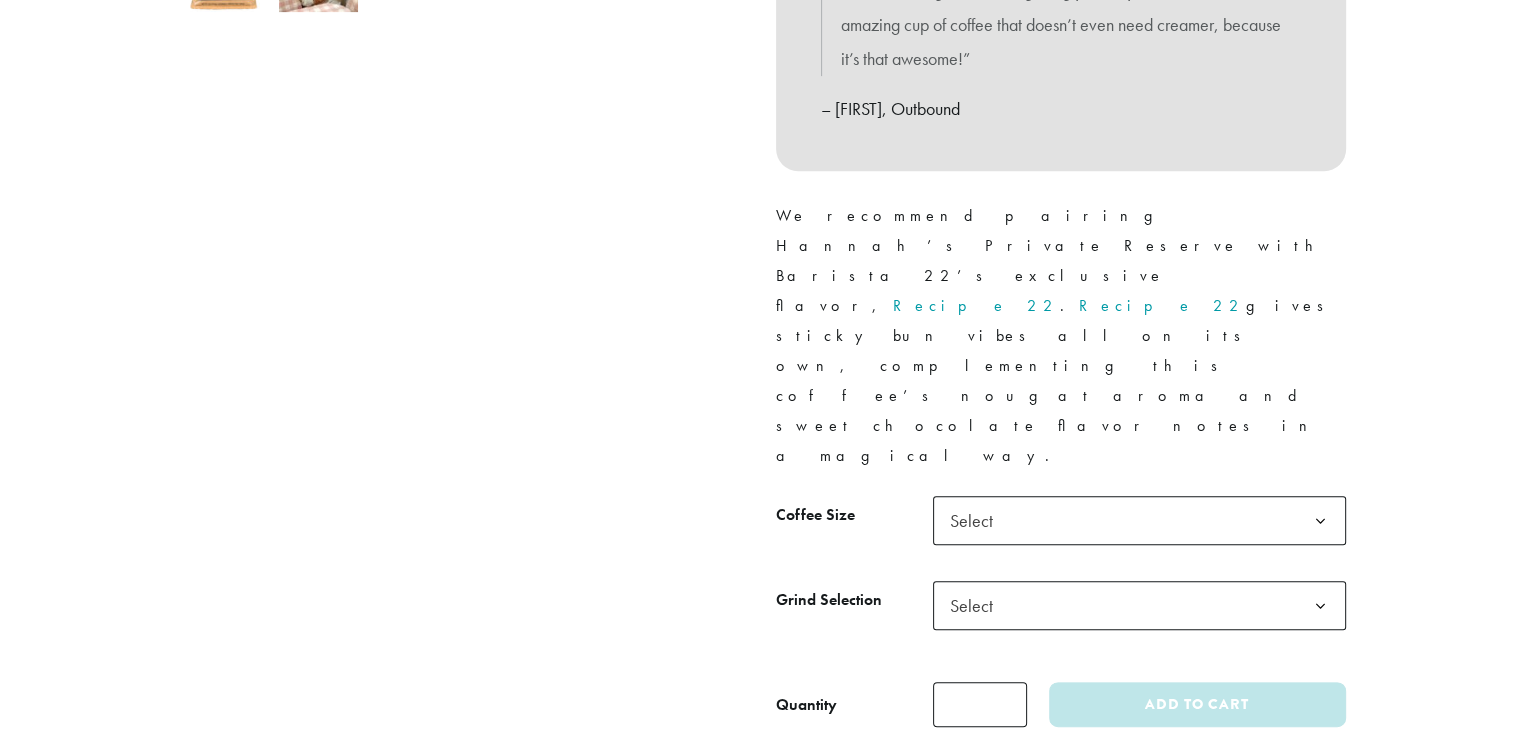 click on "Select" 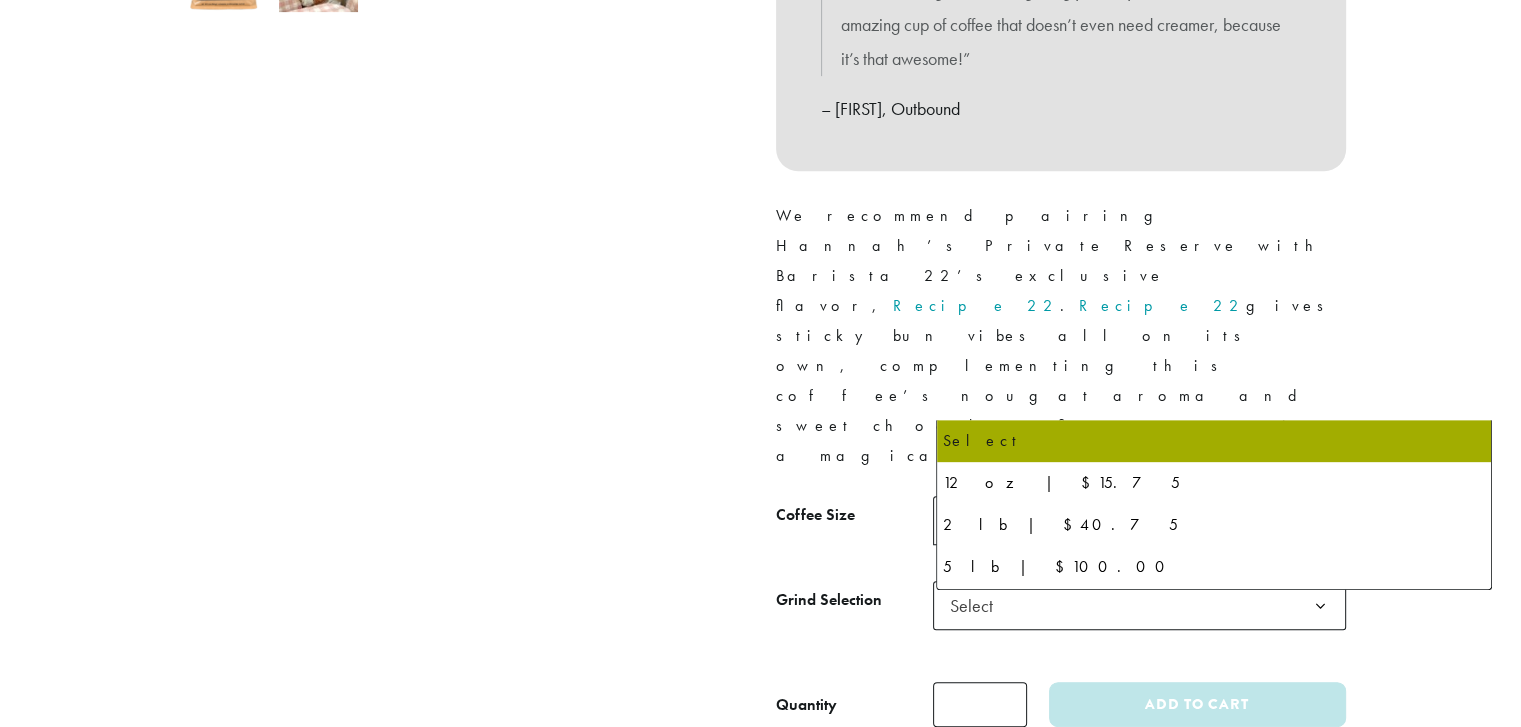 scroll, scrollTop: 800, scrollLeft: 0, axis: vertical 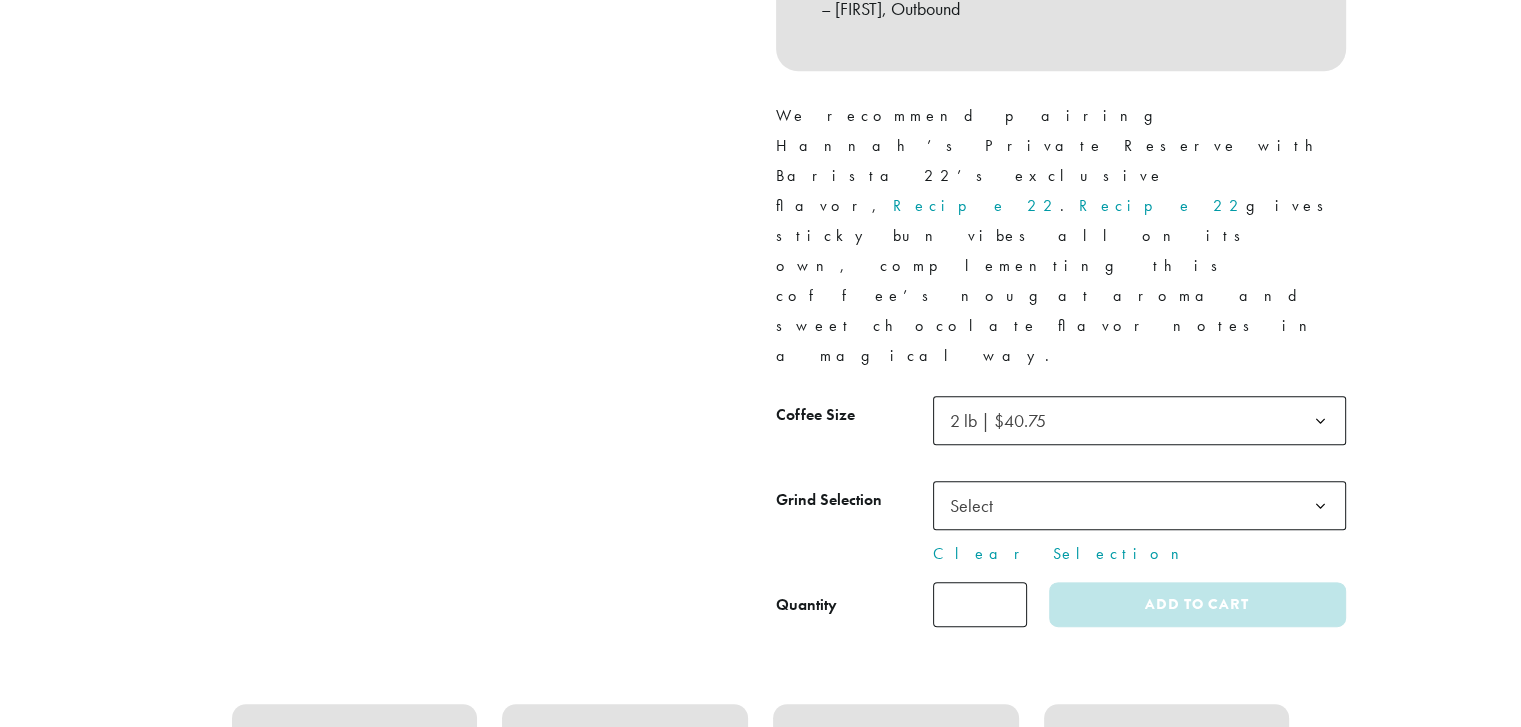 click on "Select" 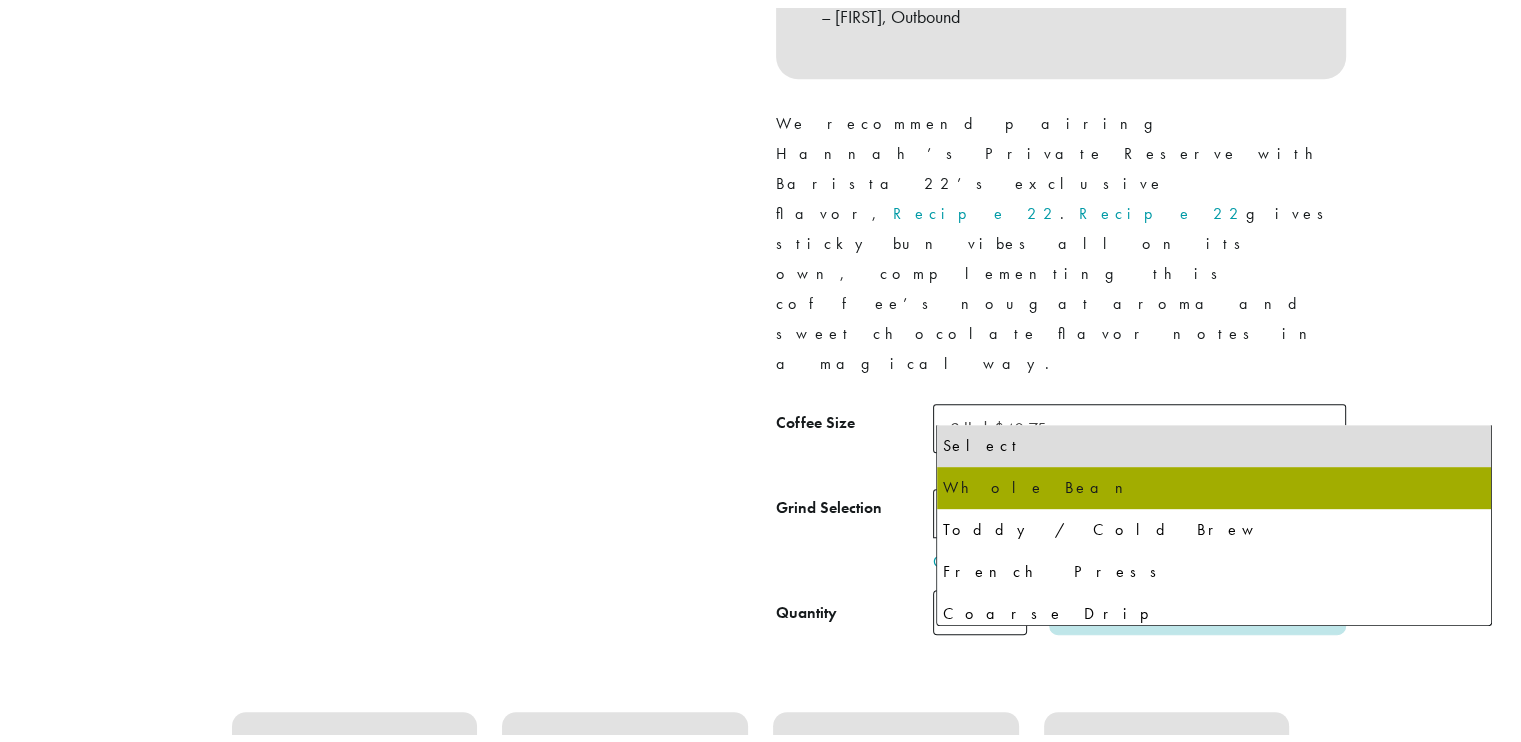 scroll, scrollTop: 196, scrollLeft: 0, axis: vertical 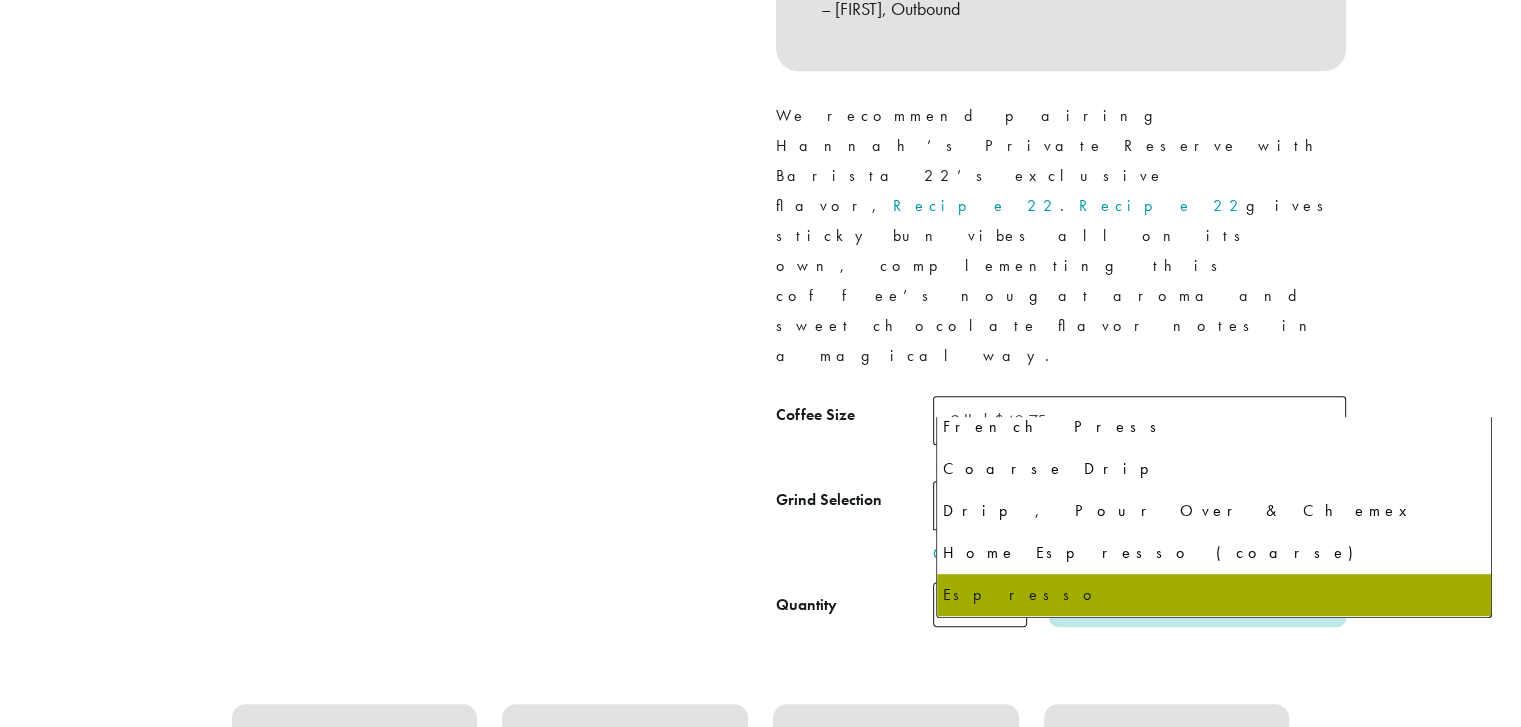 select on "**********" 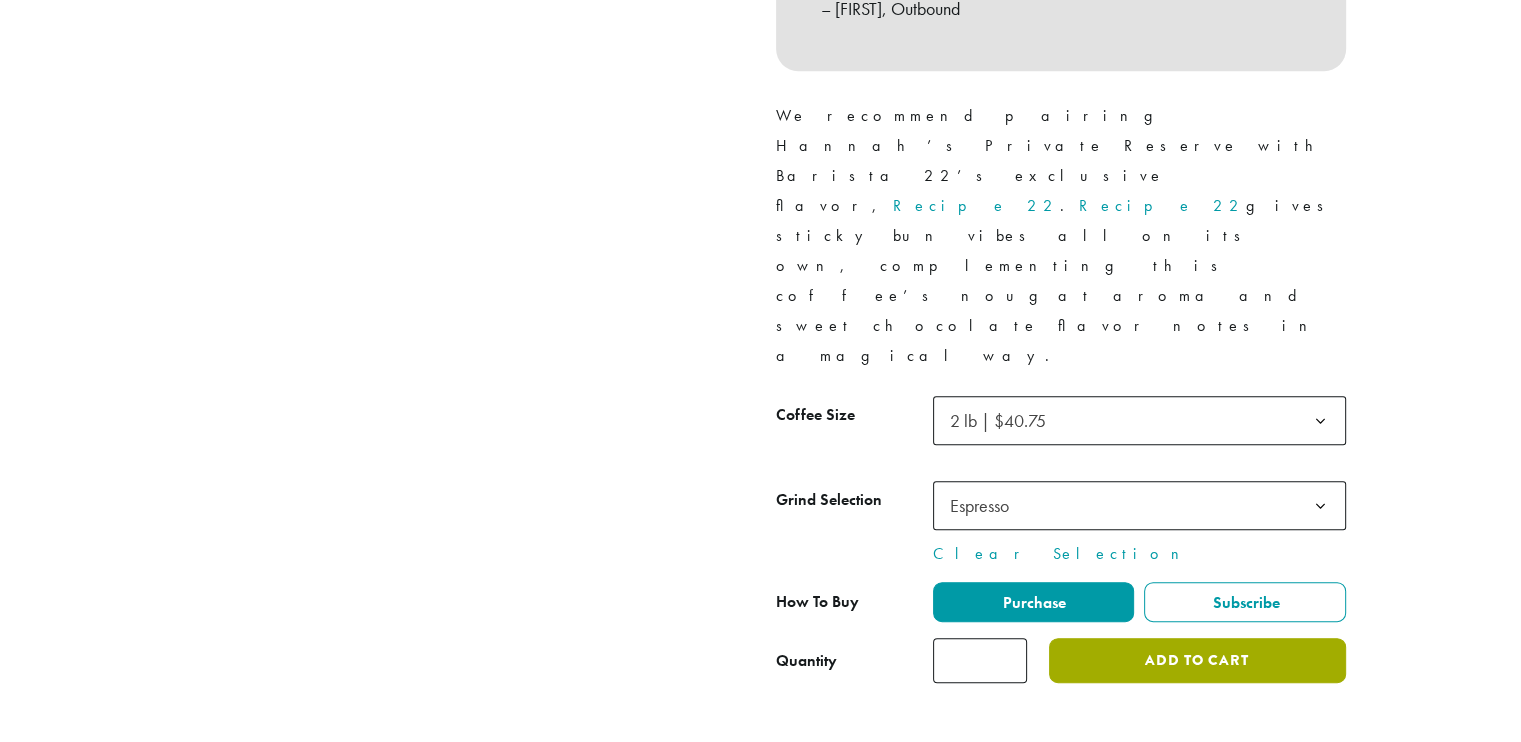 click on "Add to cart" 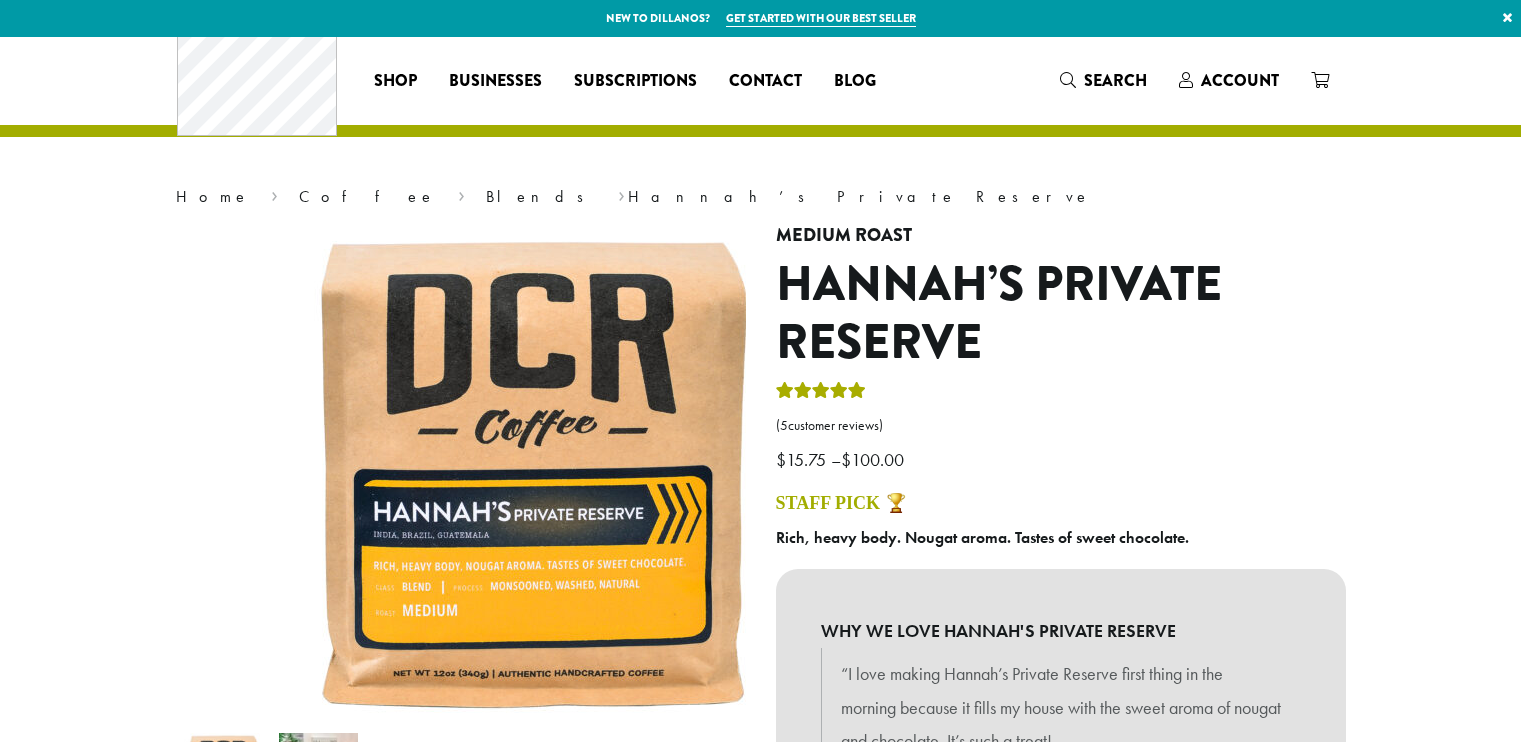 scroll, scrollTop: 500, scrollLeft: 0, axis: vertical 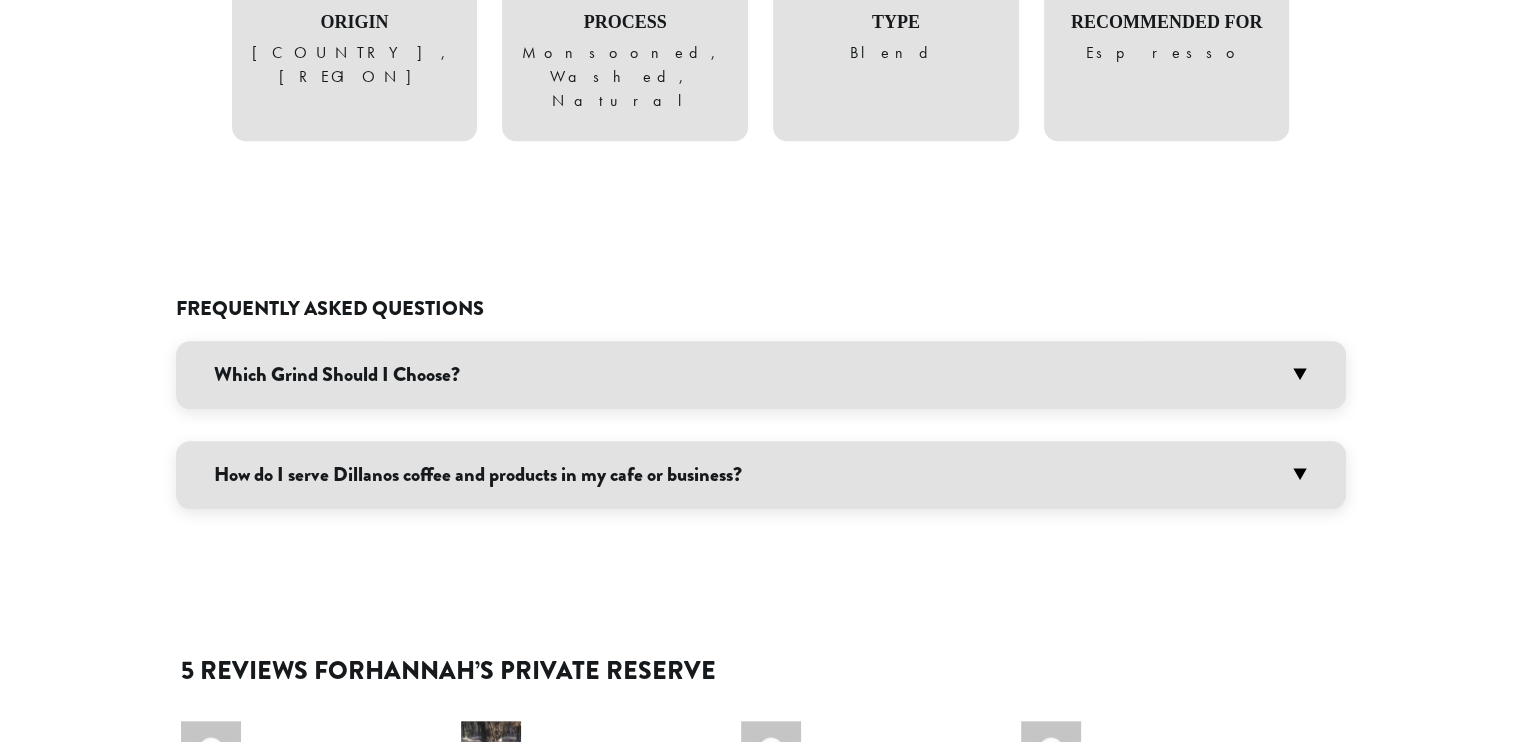 click on "Which Grind Should I Choose?" at bounding box center (761, 375) 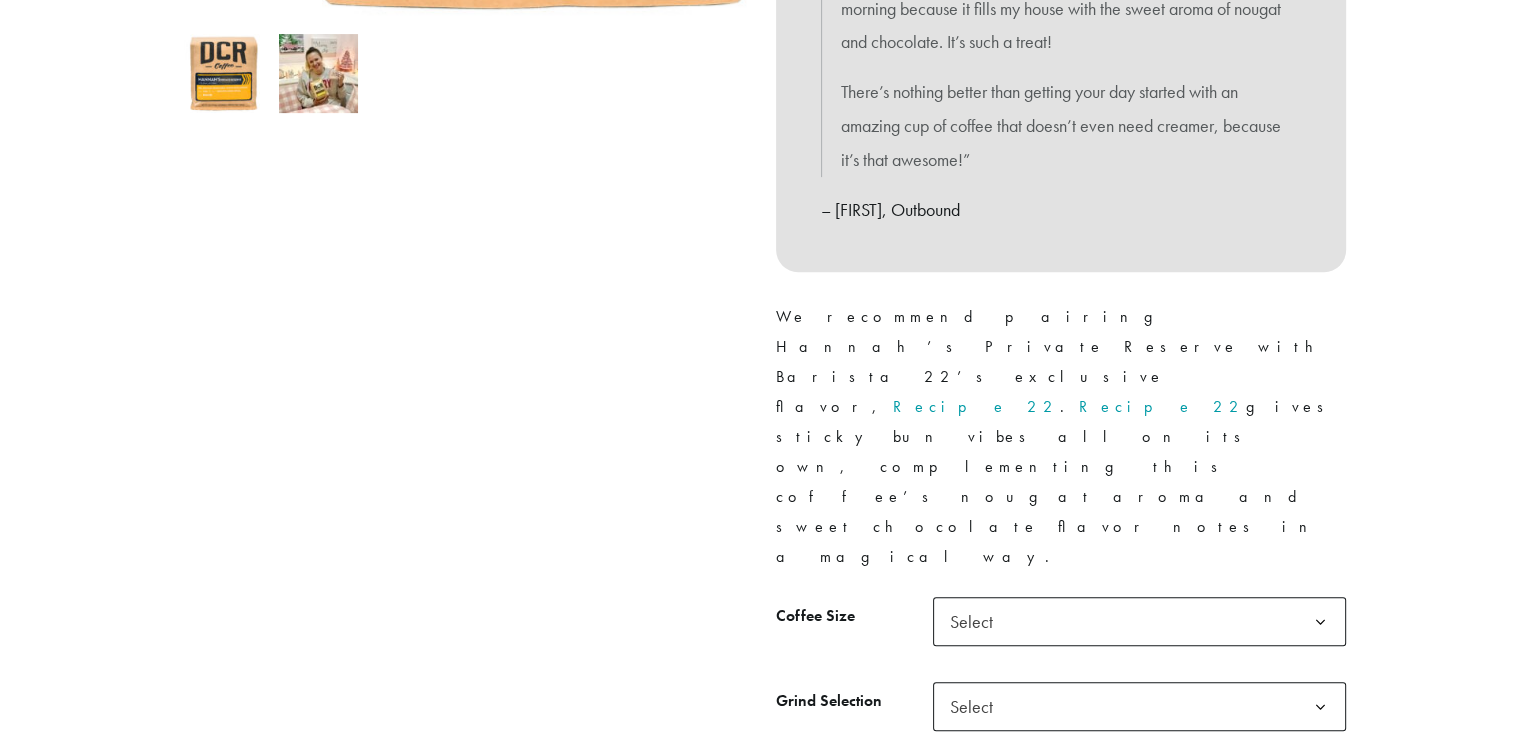 scroll, scrollTop: 700, scrollLeft: 0, axis: vertical 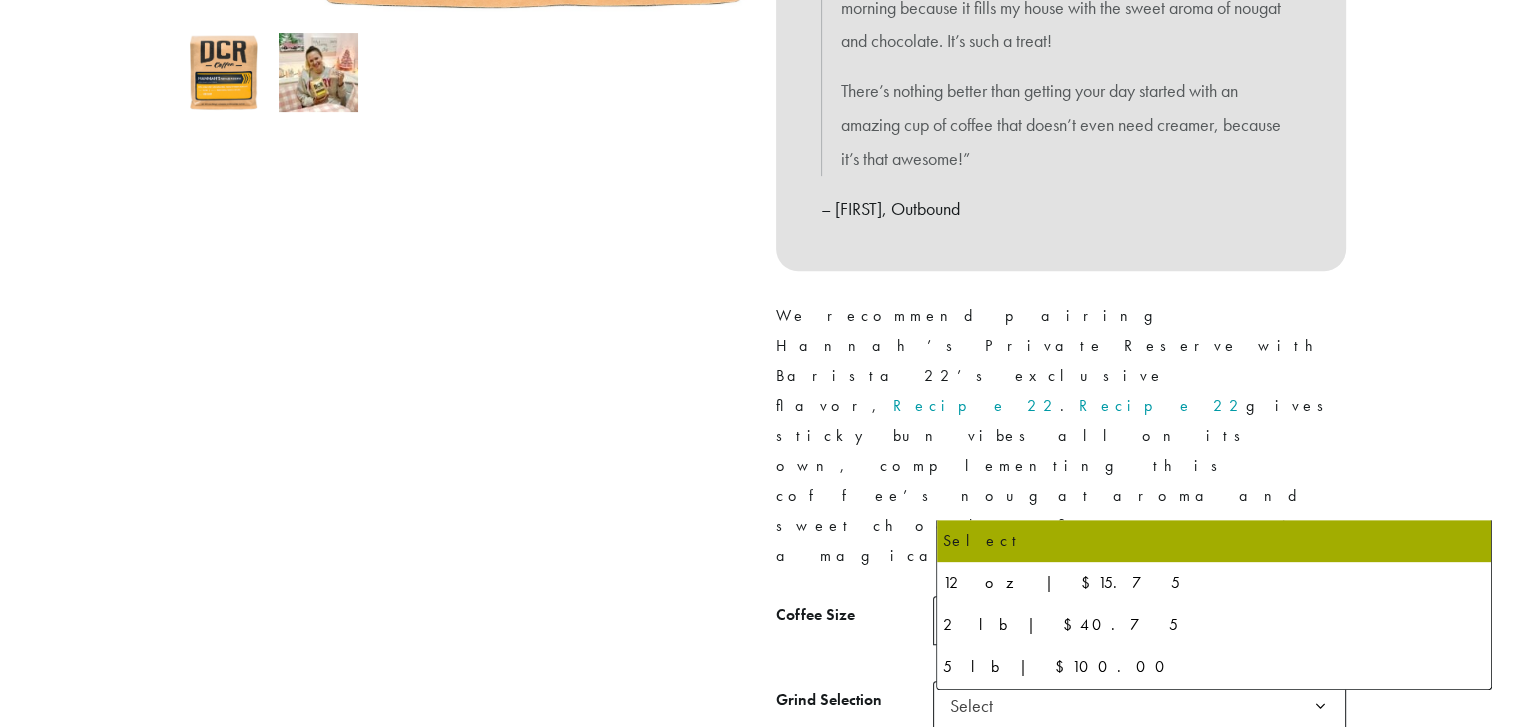 click on "Select" 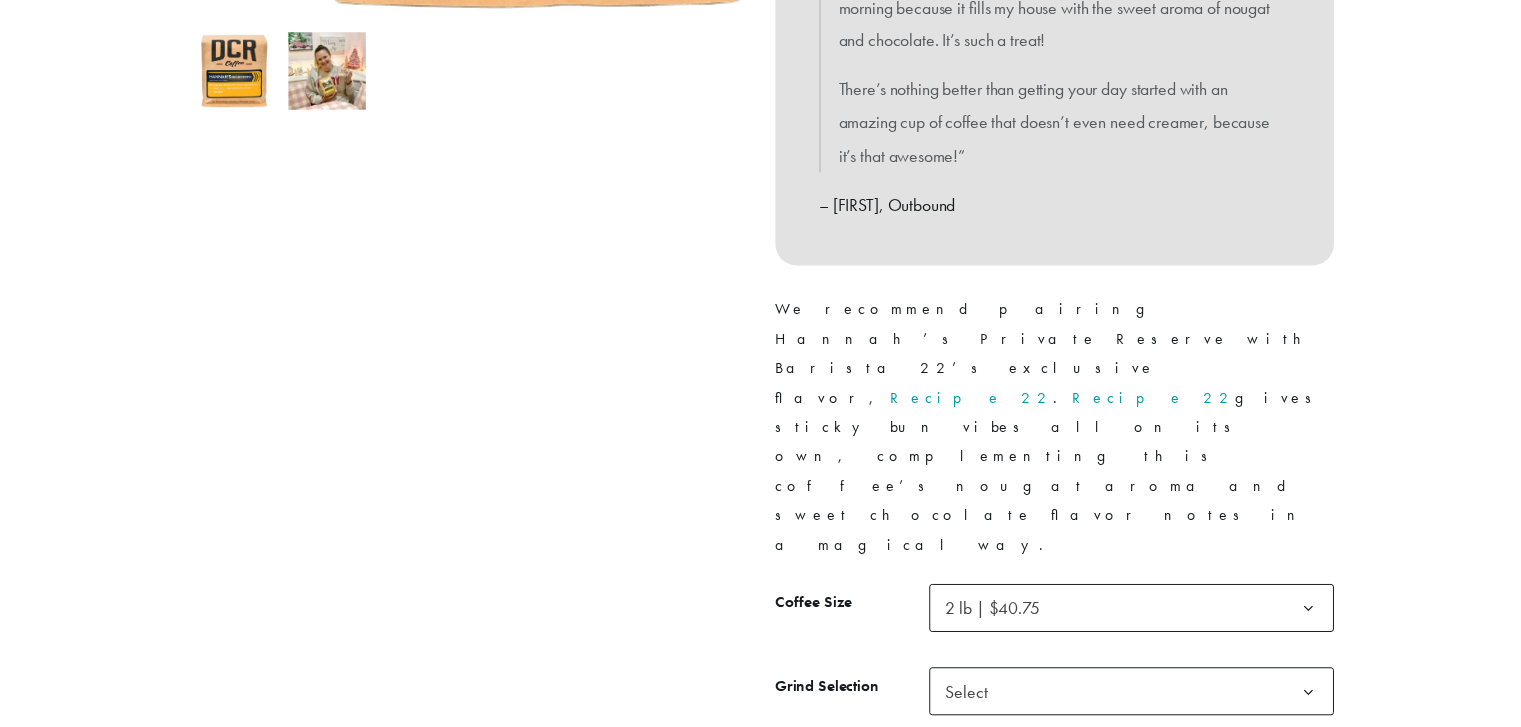 scroll, scrollTop: 800, scrollLeft: 0, axis: vertical 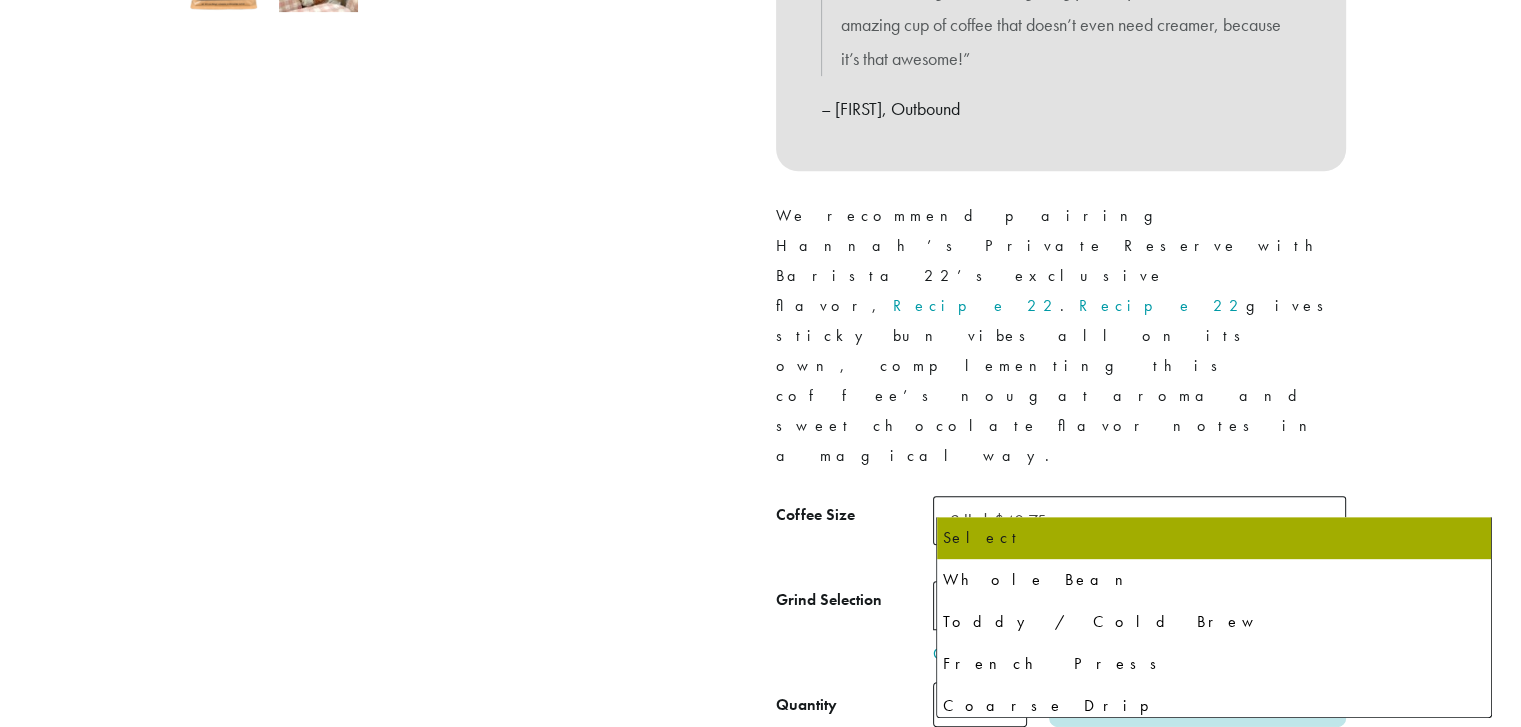 click 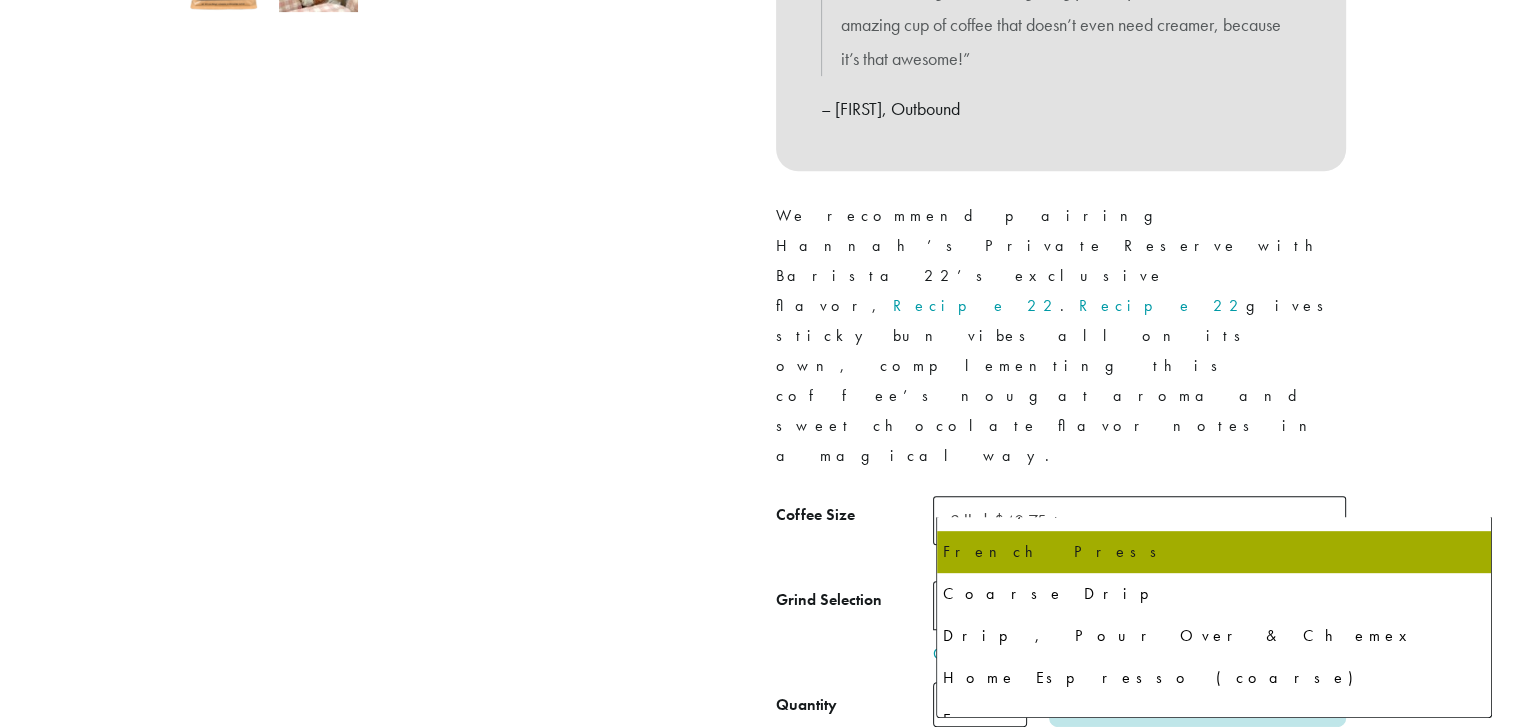 scroll, scrollTop: 196, scrollLeft: 0, axis: vertical 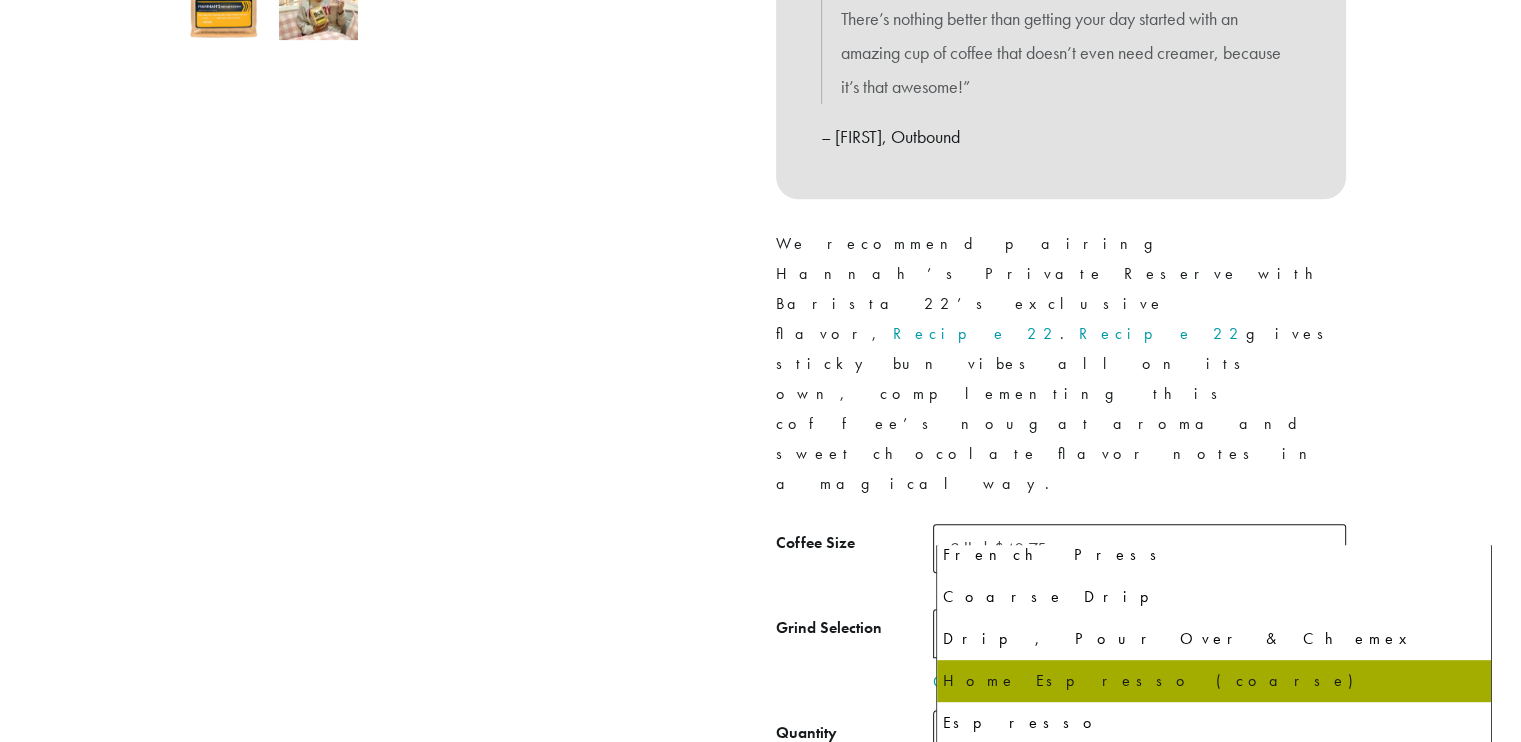 select on "**********" 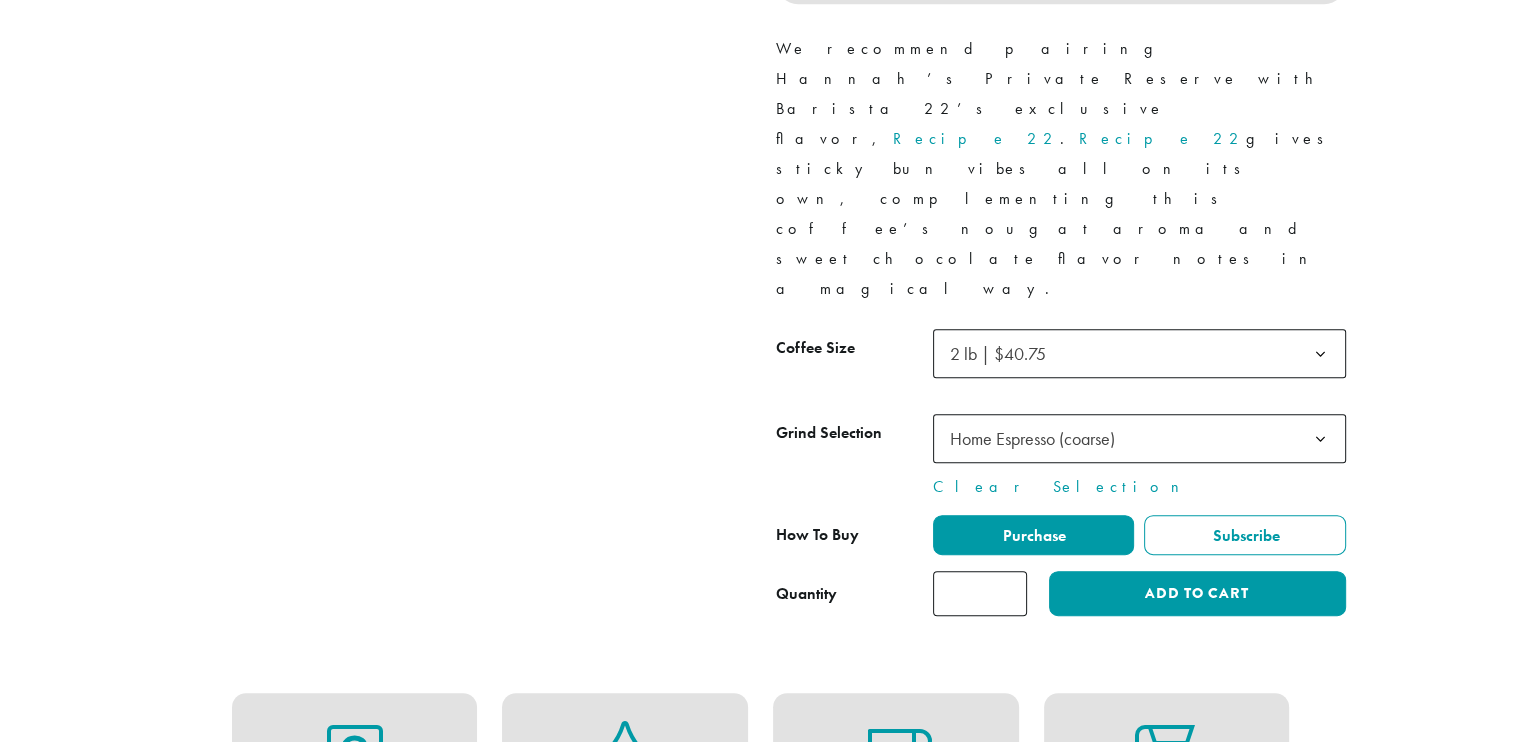 scroll, scrollTop: 972, scrollLeft: 0, axis: vertical 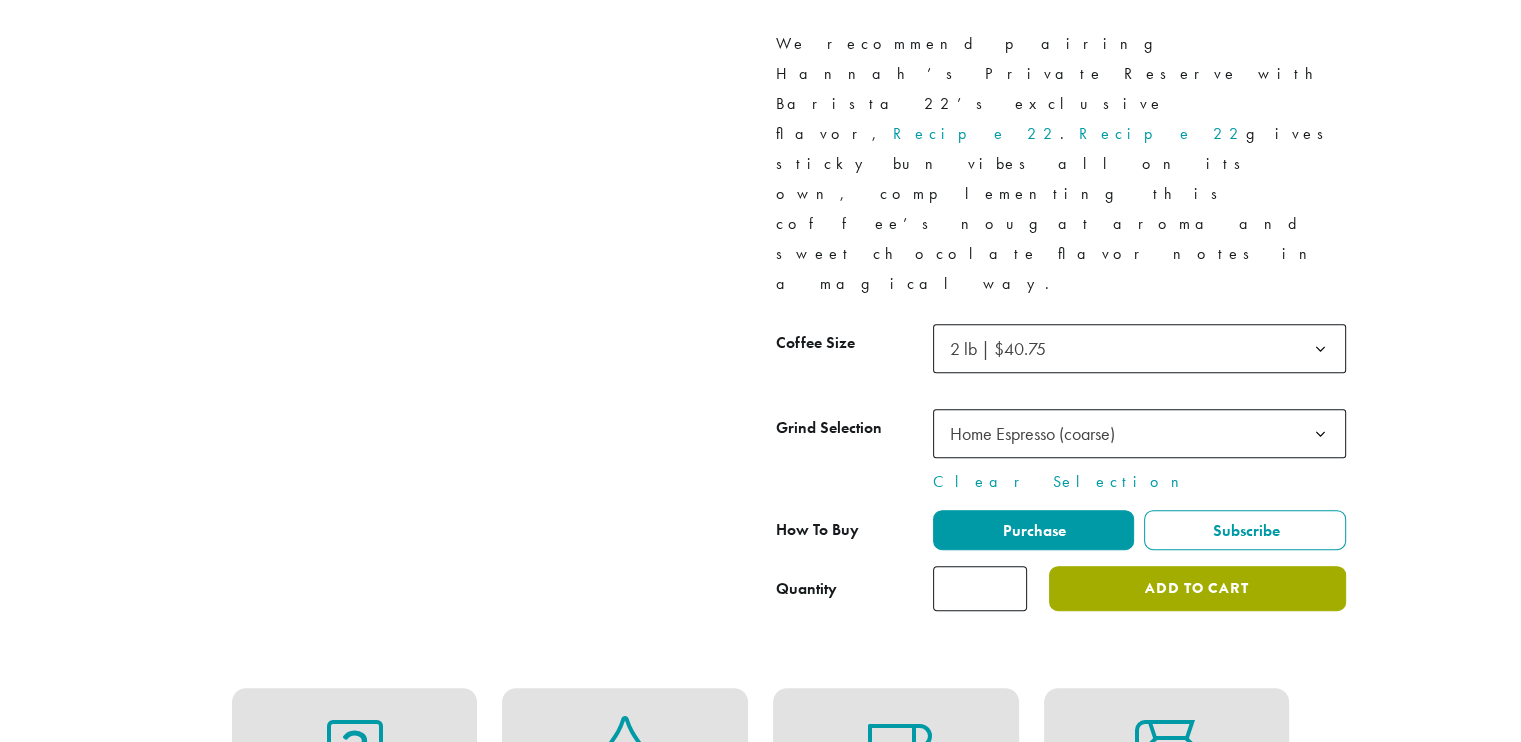 click on "Add to cart" 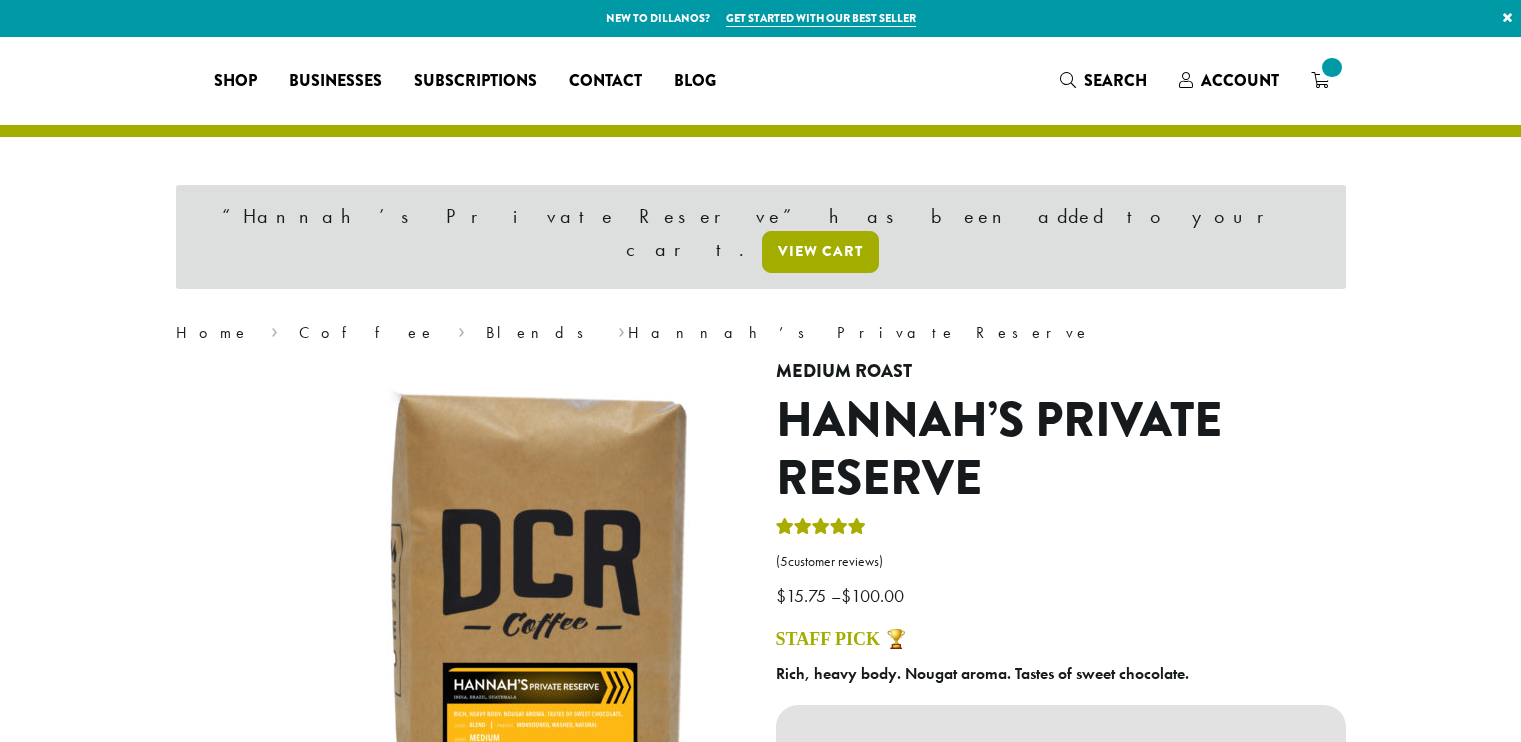 scroll, scrollTop: 0, scrollLeft: 0, axis: both 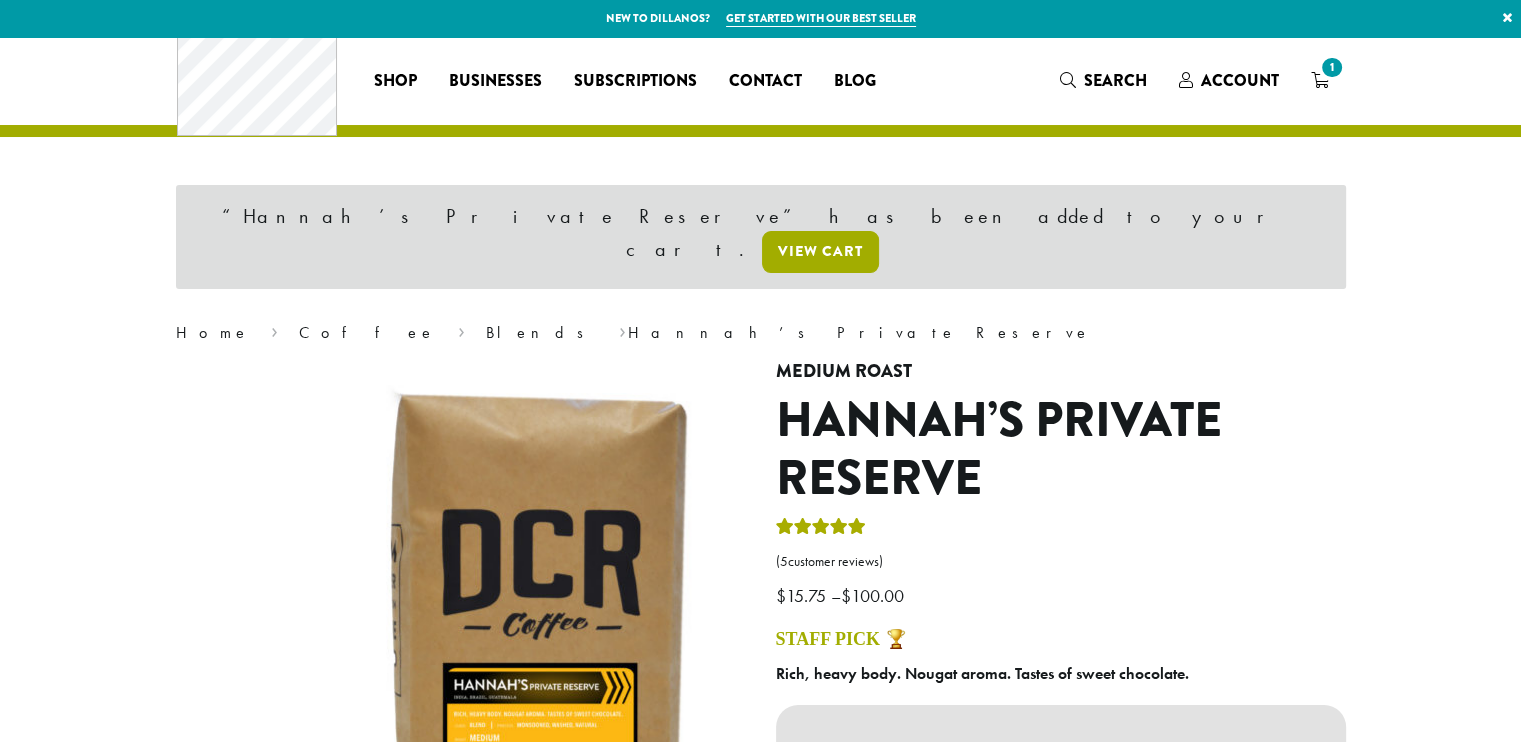 click on "View cart" at bounding box center (820, 252) 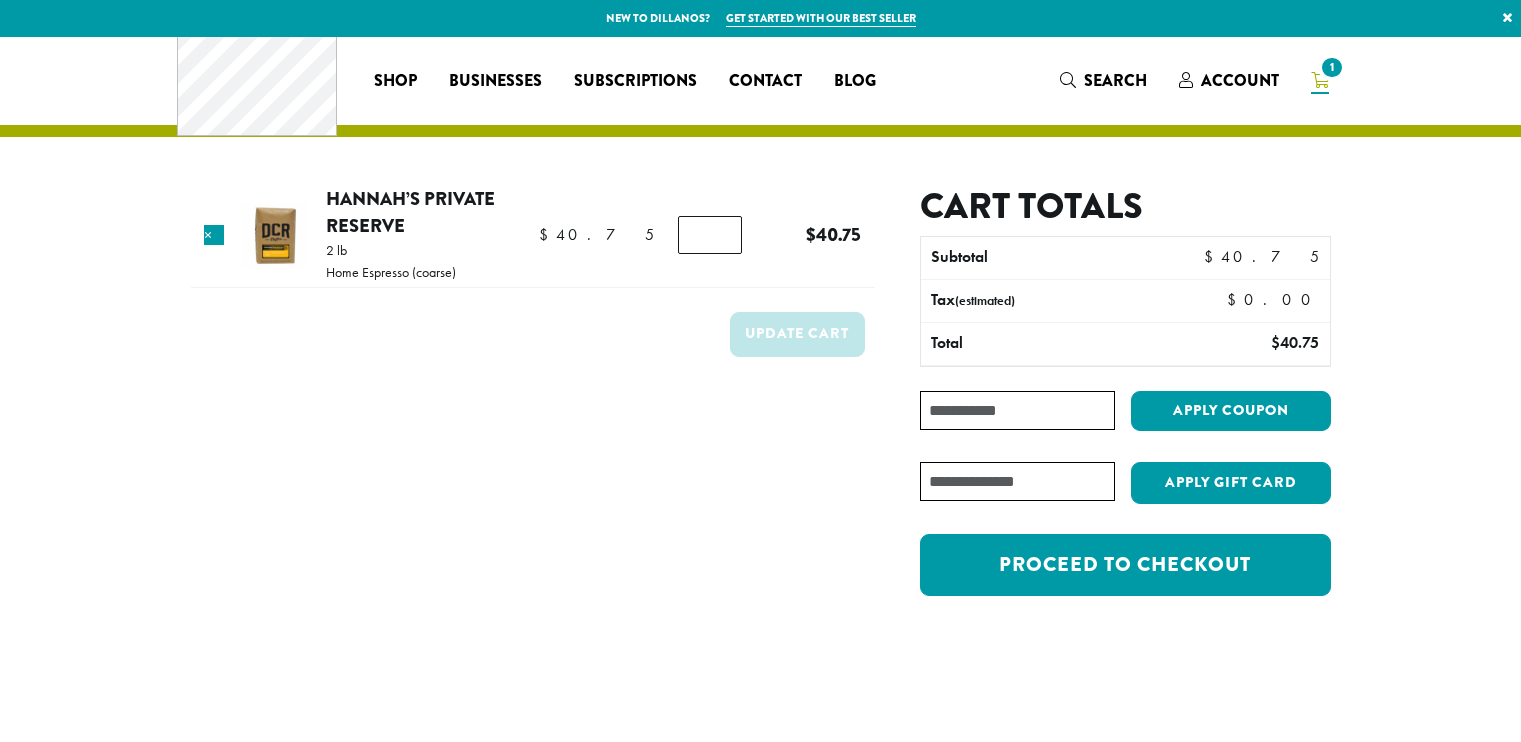 scroll, scrollTop: 0, scrollLeft: 0, axis: both 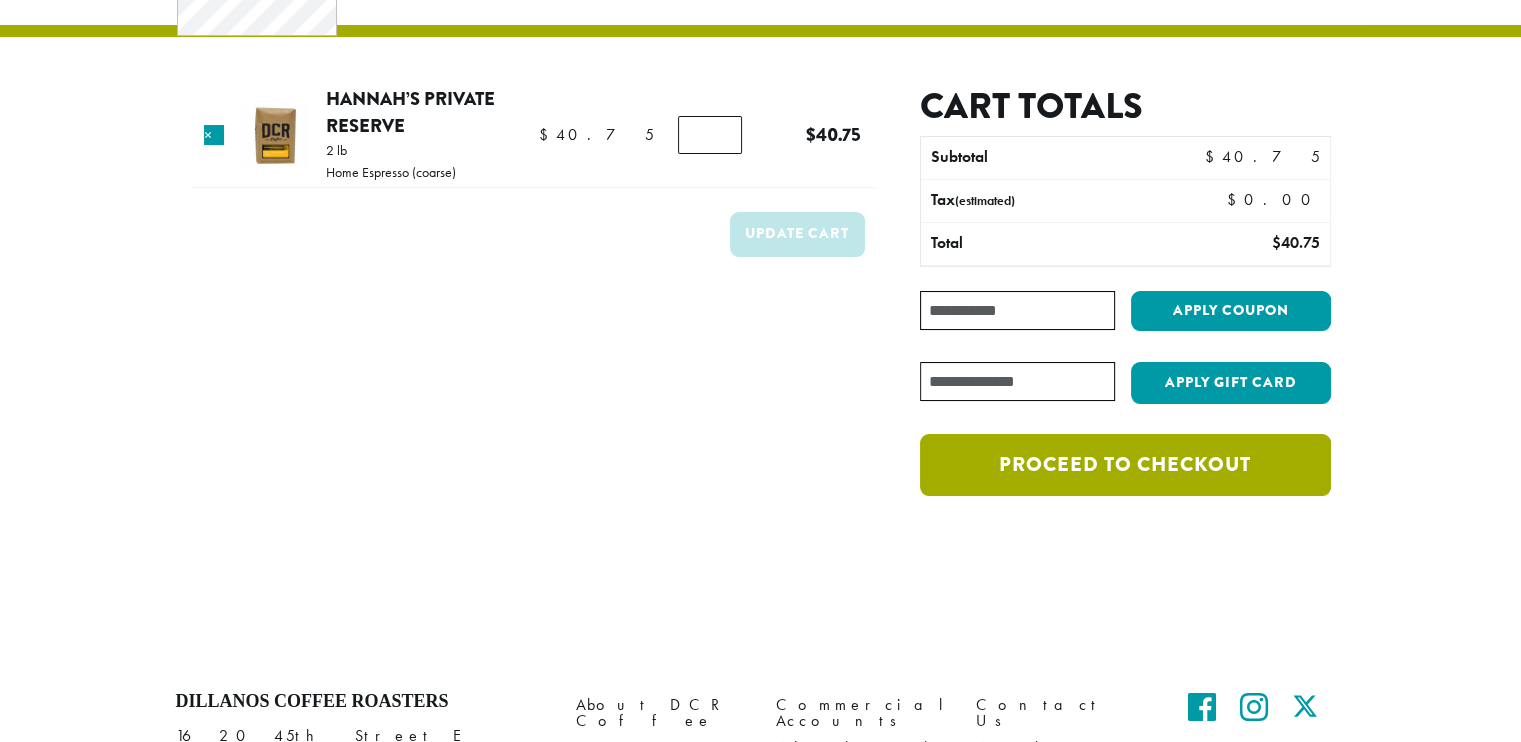 click on "Proceed to checkout" at bounding box center (1125, 465) 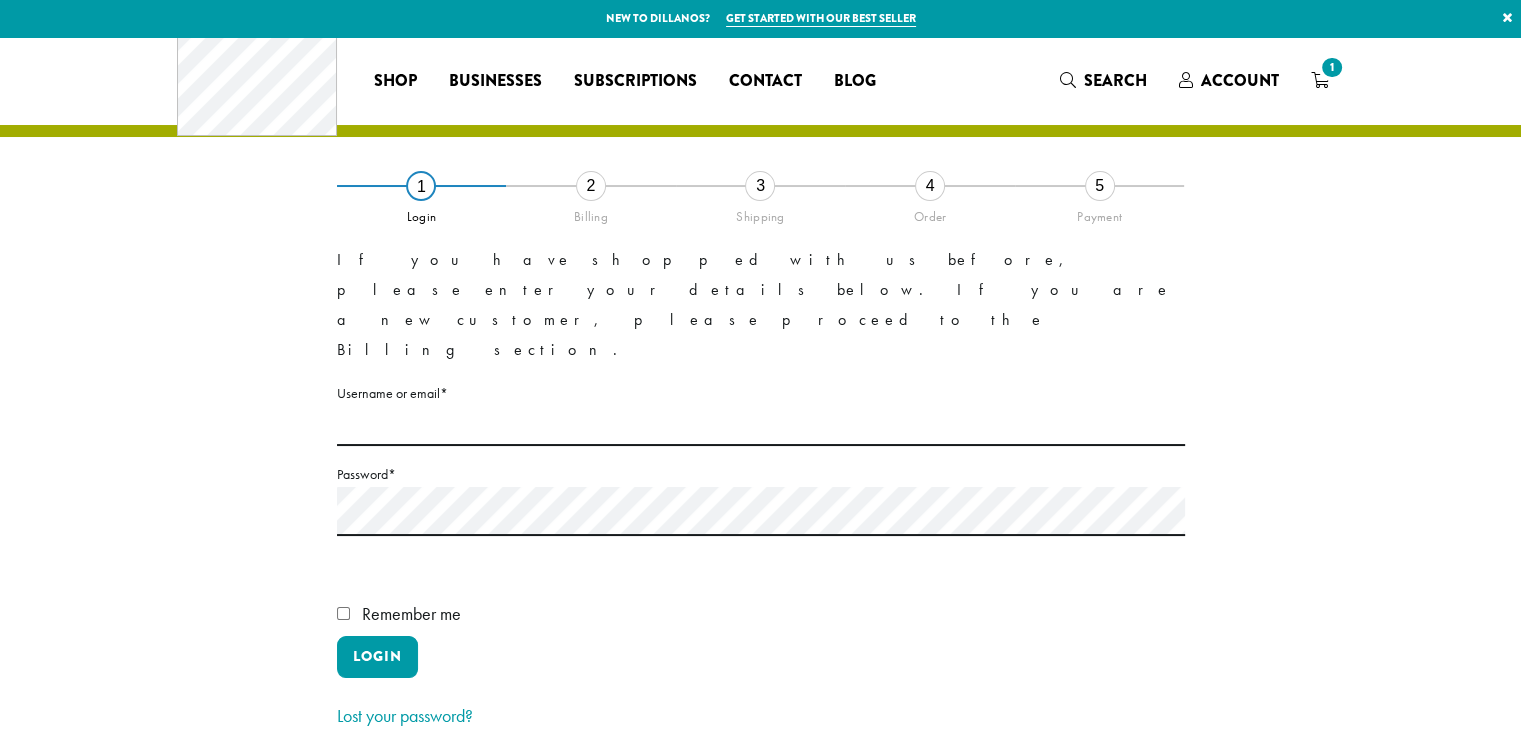 scroll, scrollTop: 200, scrollLeft: 0, axis: vertical 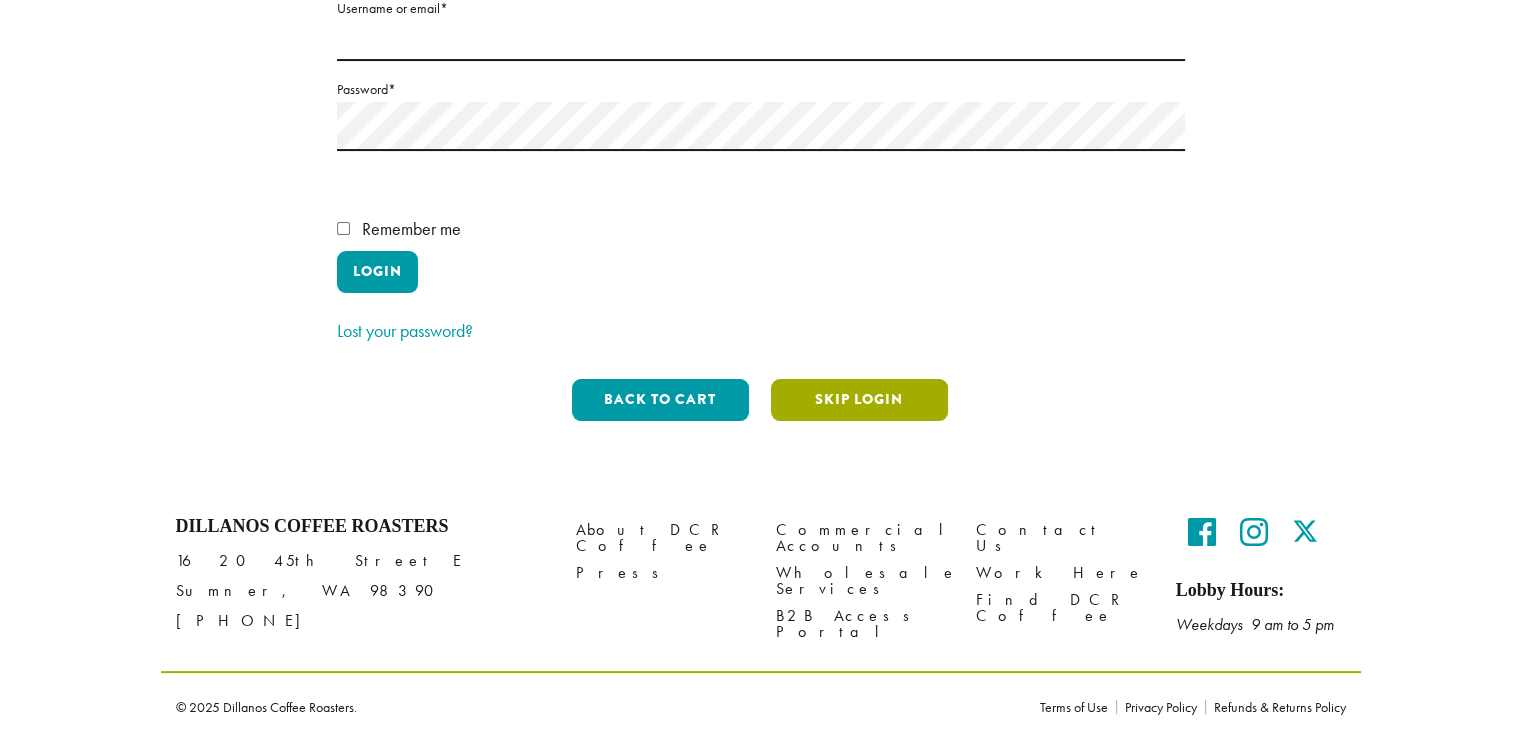 click on "Skip Login" at bounding box center (859, 400) 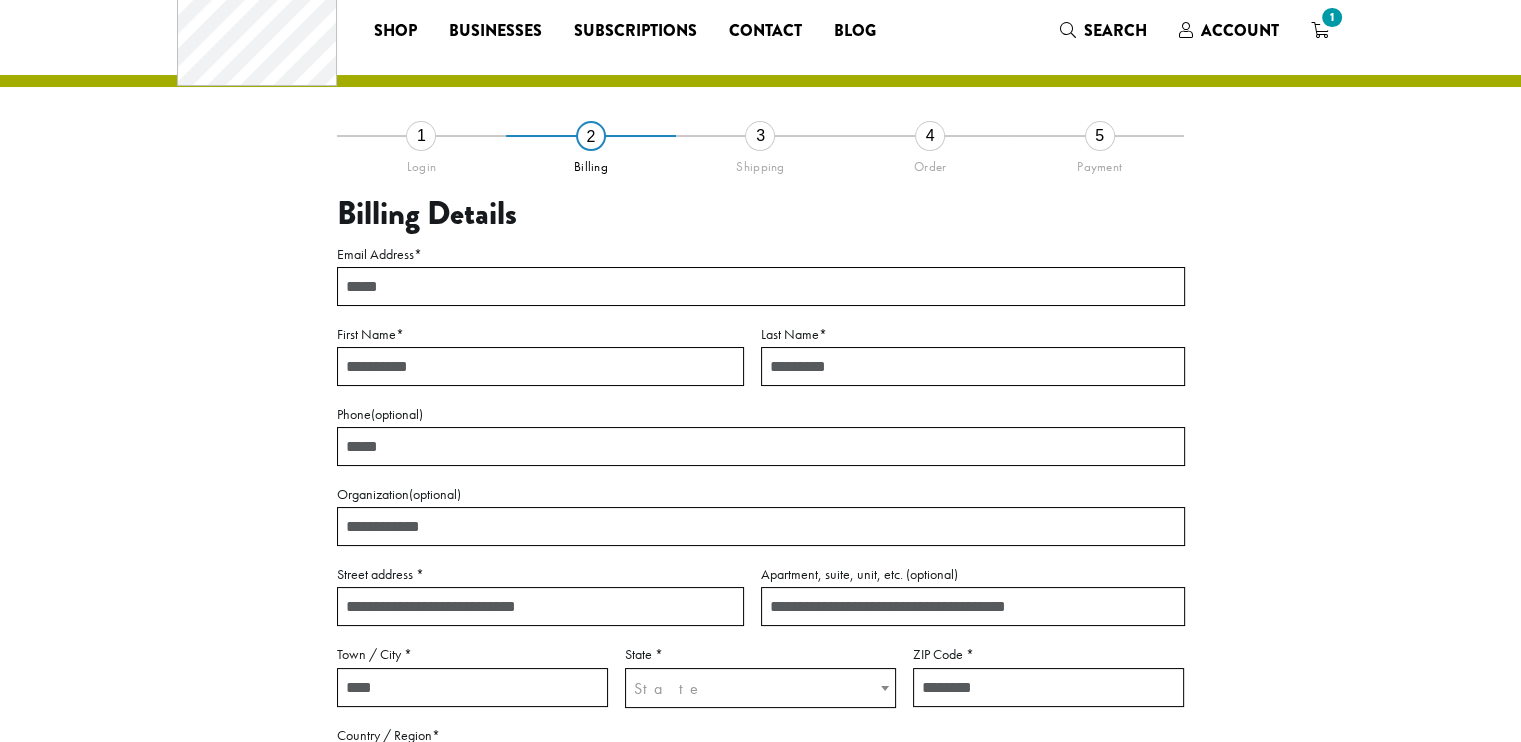 scroll, scrollTop: 0, scrollLeft: 0, axis: both 